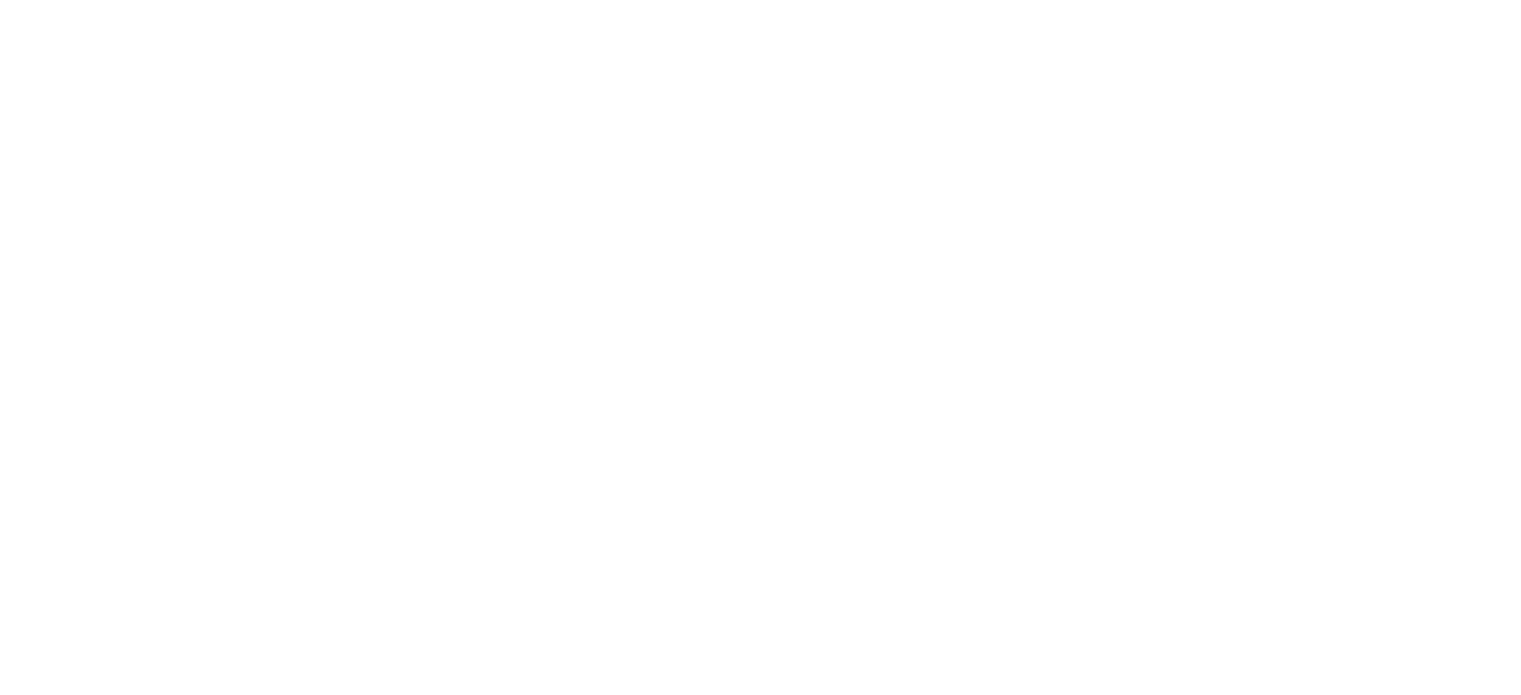 scroll, scrollTop: 0, scrollLeft: 0, axis: both 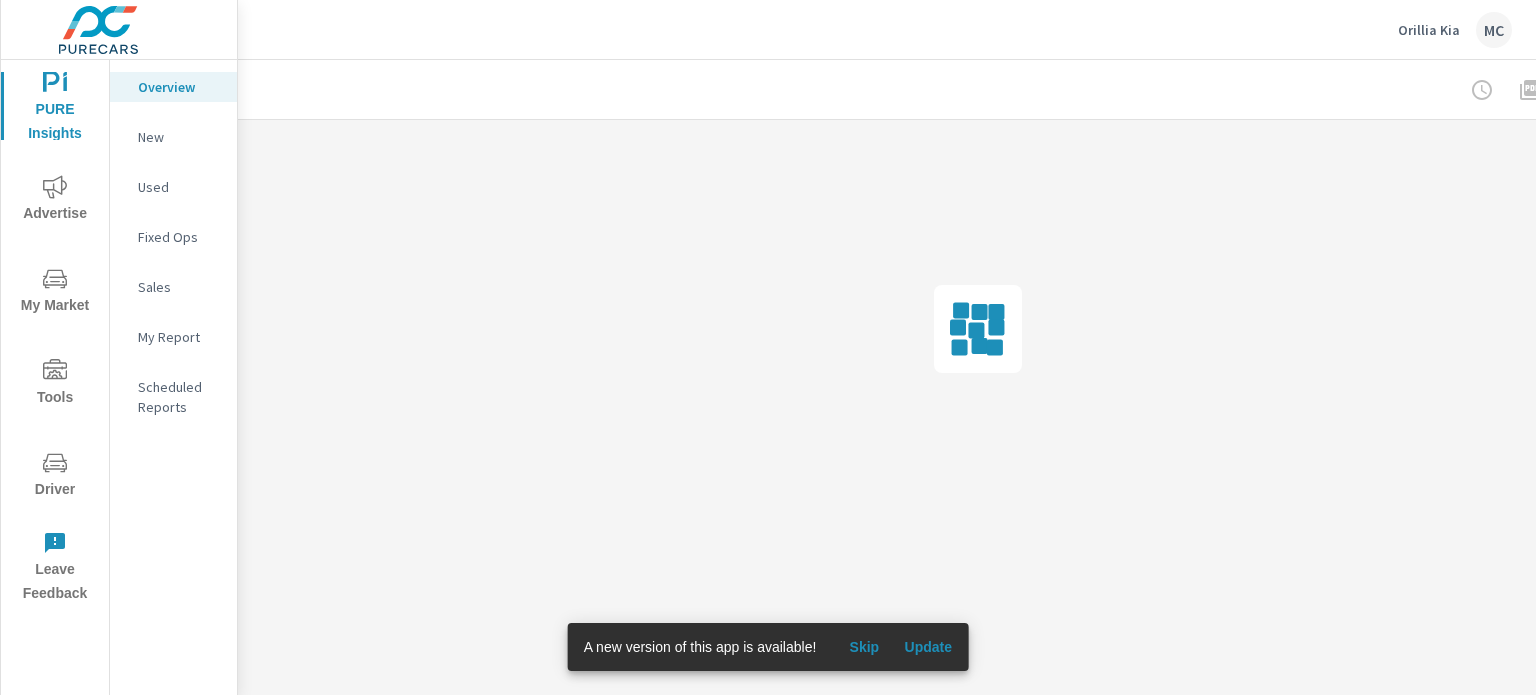 click on "Orillia Kia MC" at bounding box center (1455, 30) 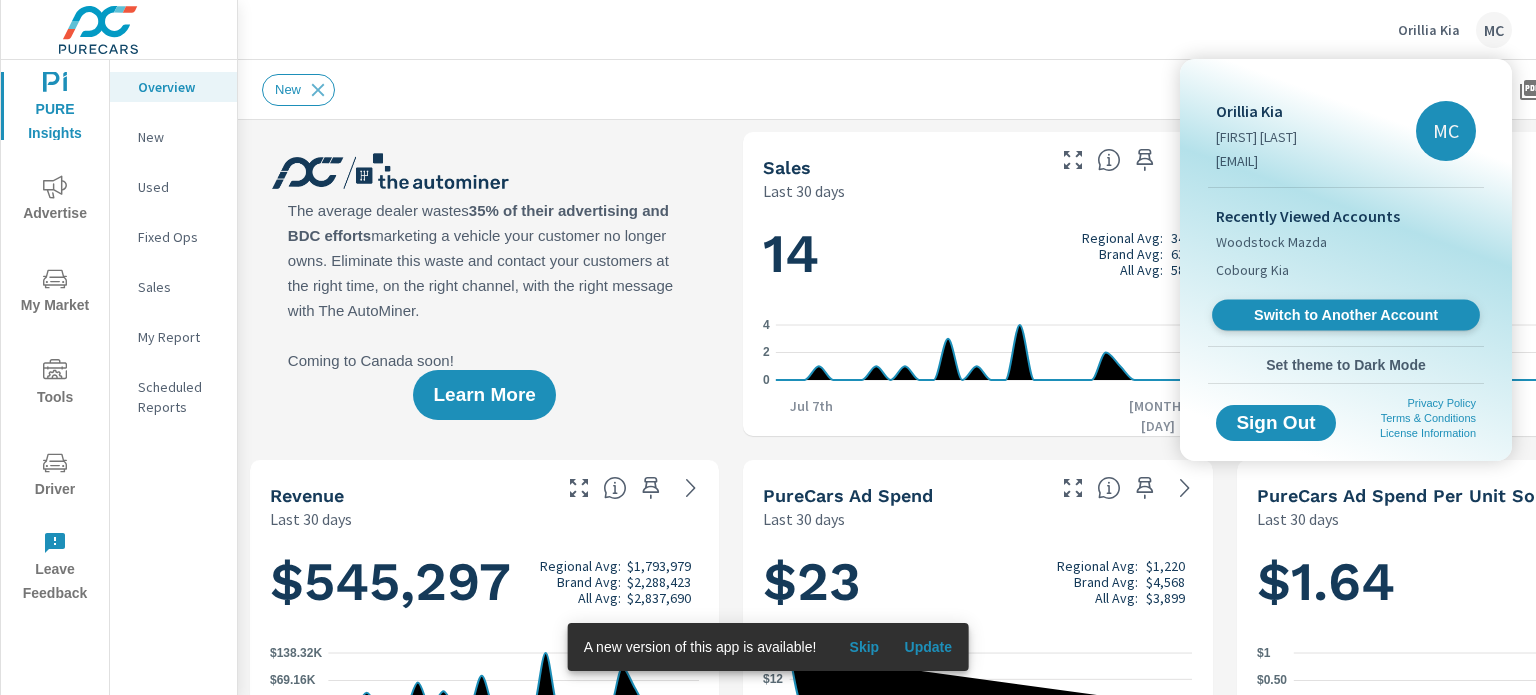 click on "Switch to Another Account" at bounding box center [1345, 315] 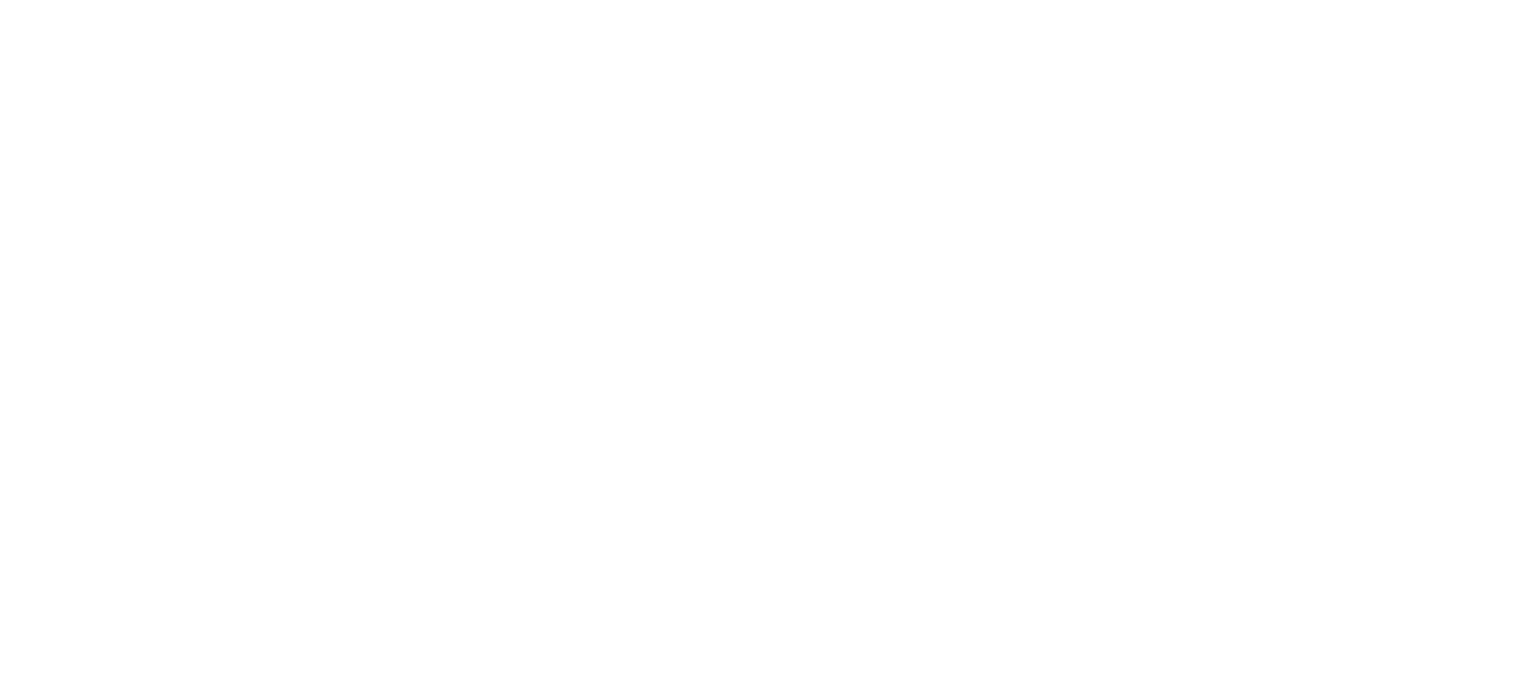scroll, scrollTop: 0, scrollLeft: 0, axis: both 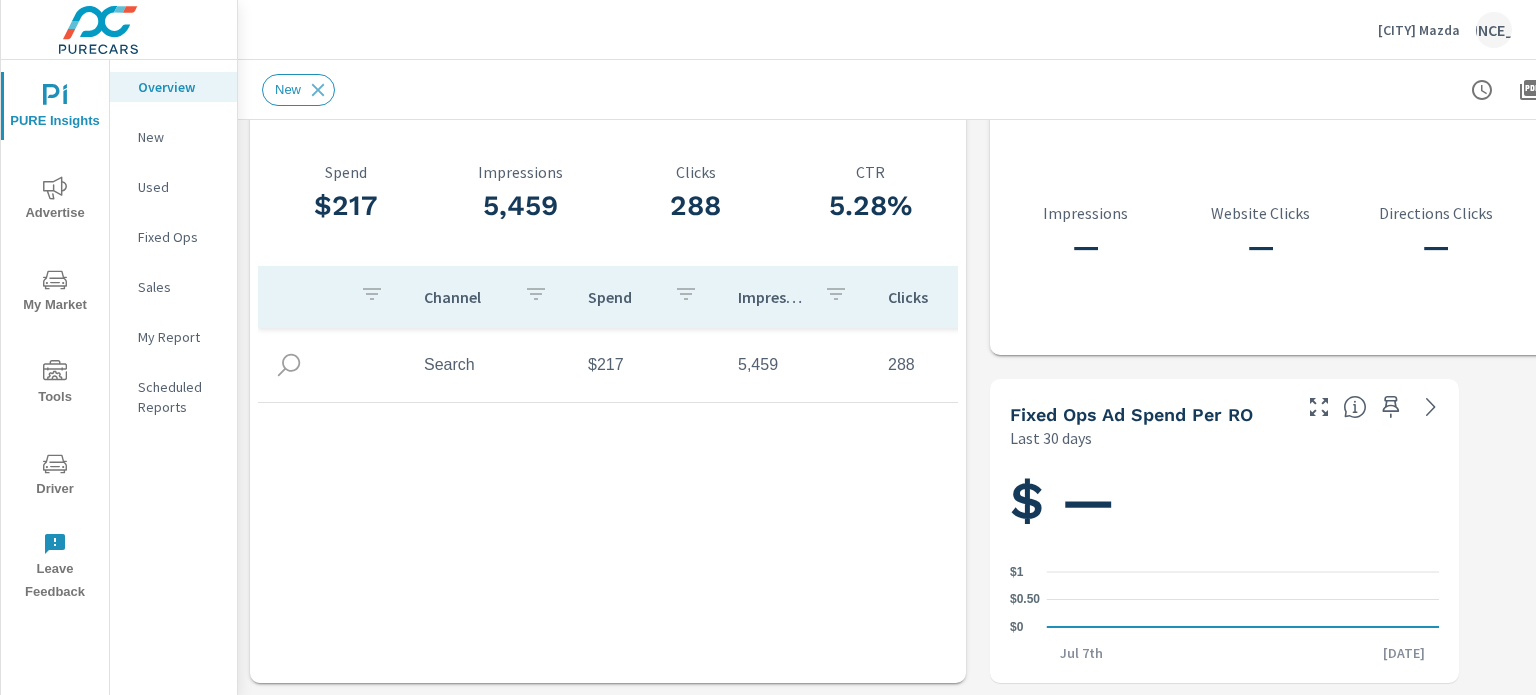 click on "New" at bounding box center (179, 137) 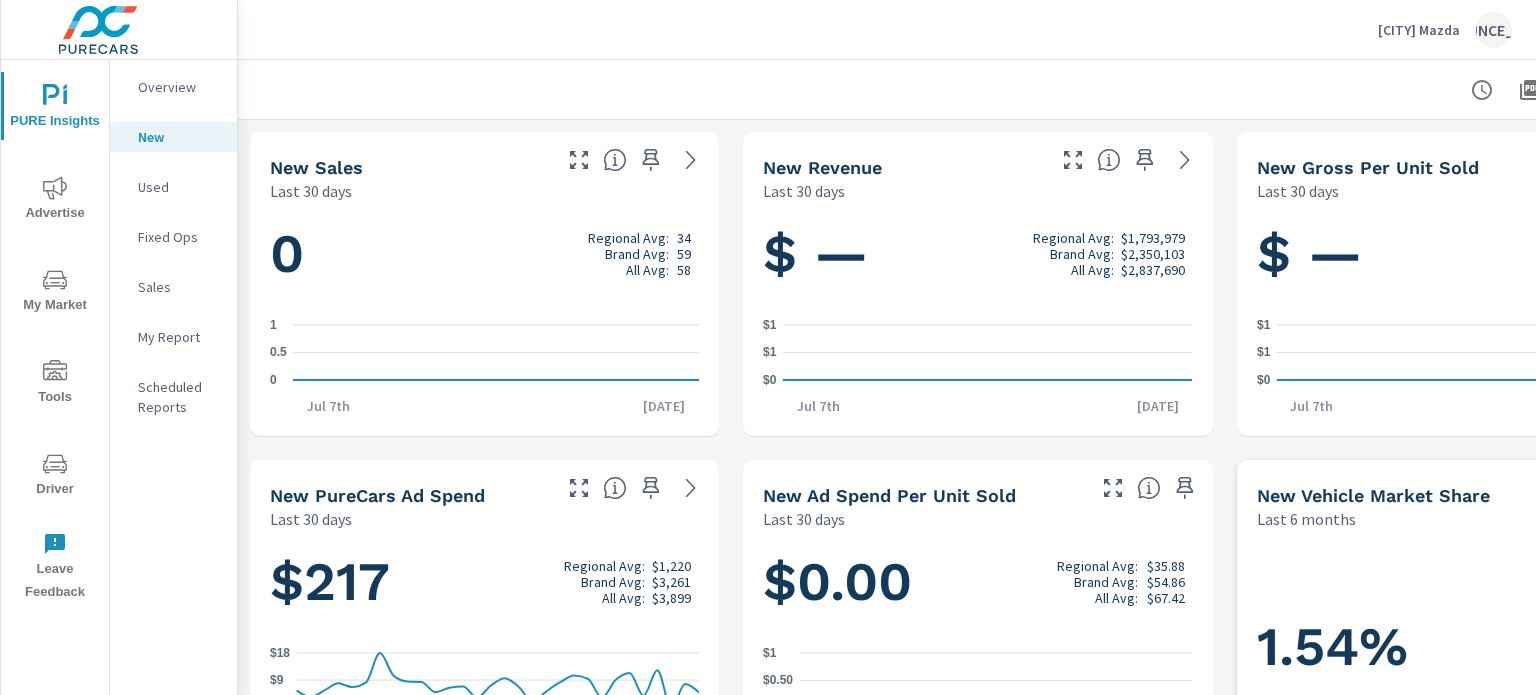 scroll, scrollTop: 0, scrollLeft: 0, axis: both 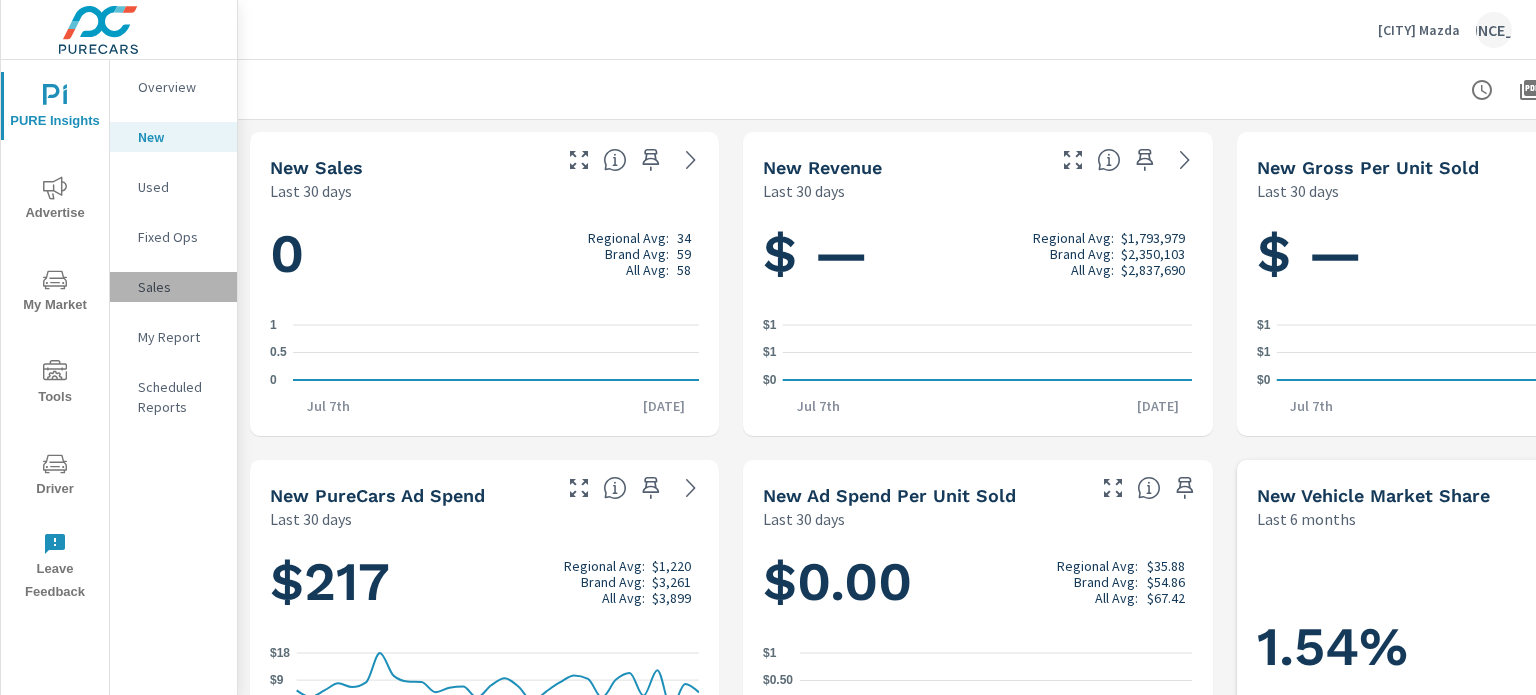 click on "Sales" at bounding box center [179, 287] 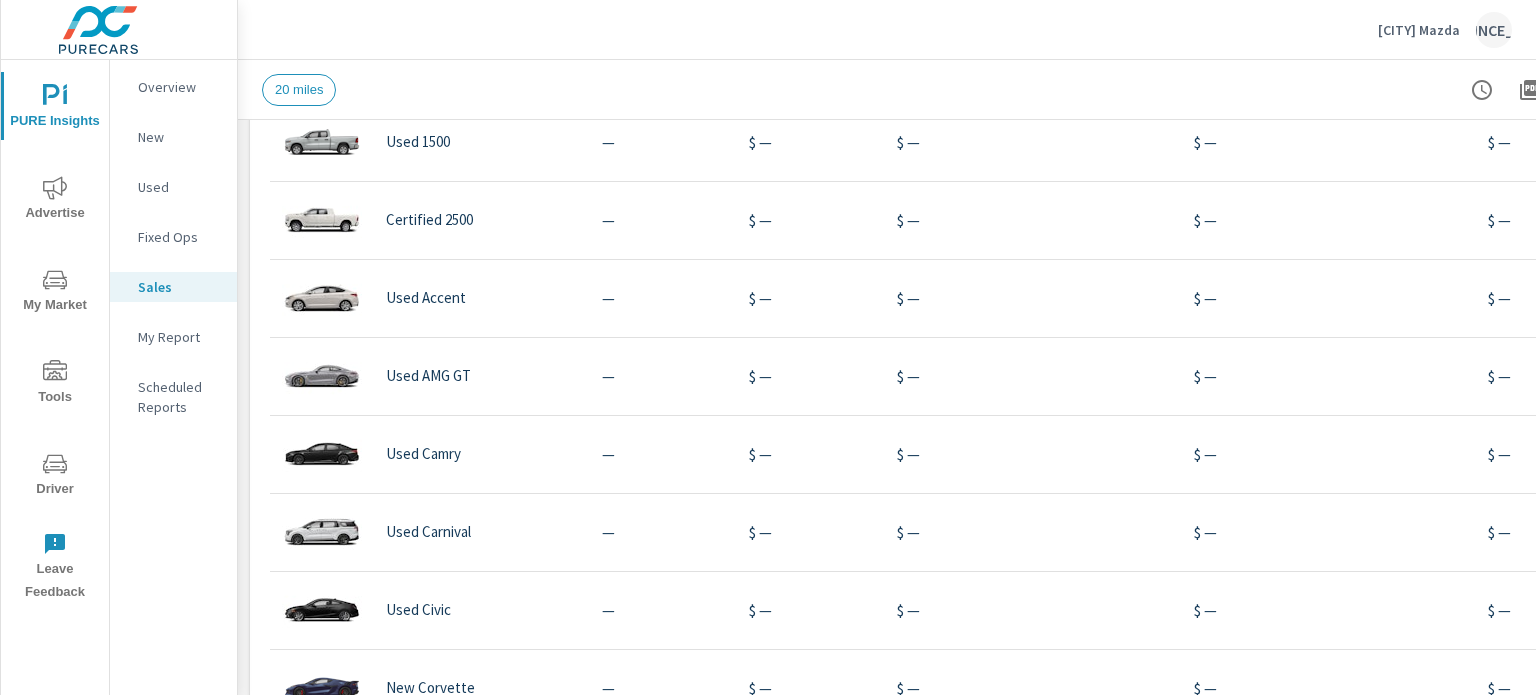 scroll, scrollTop: 900, scrollLeft: 0, axis: vertical 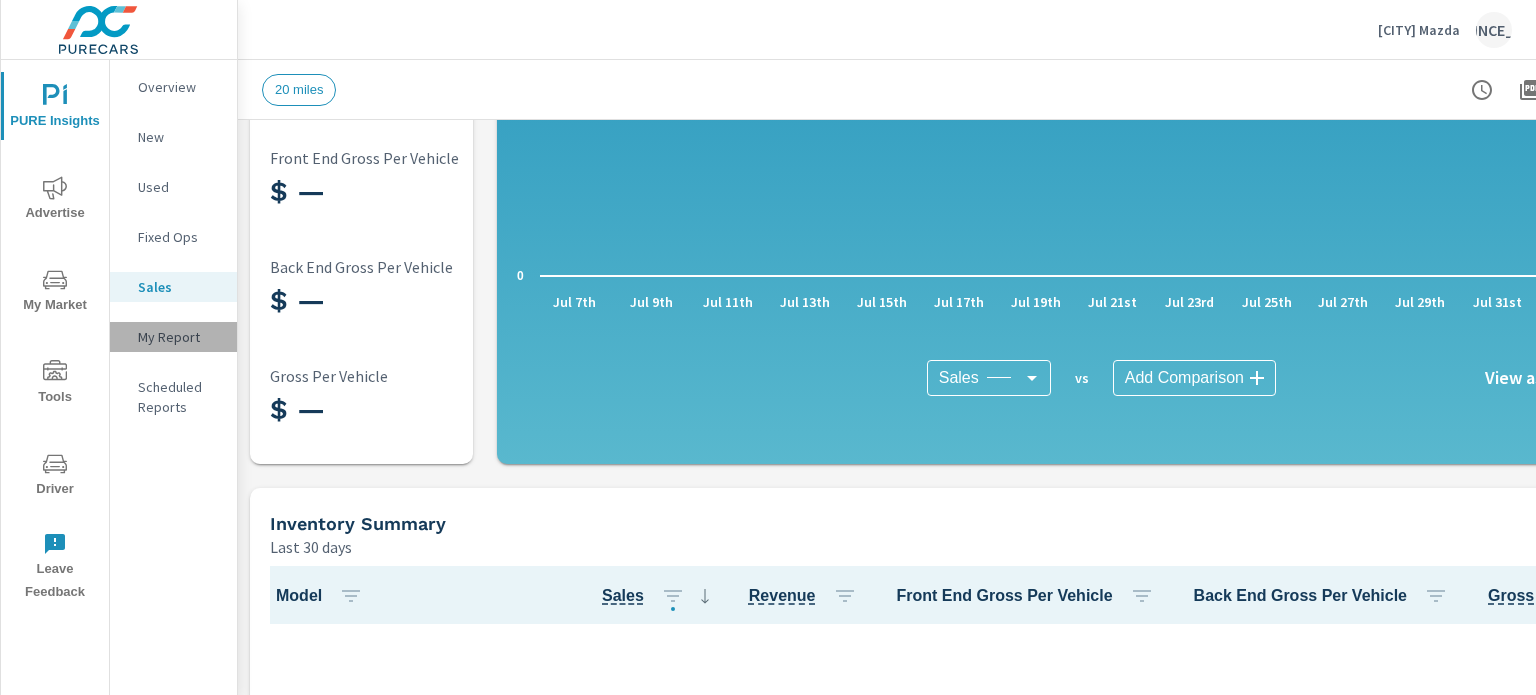 click on "My Report" at bounding box center [179, 337] 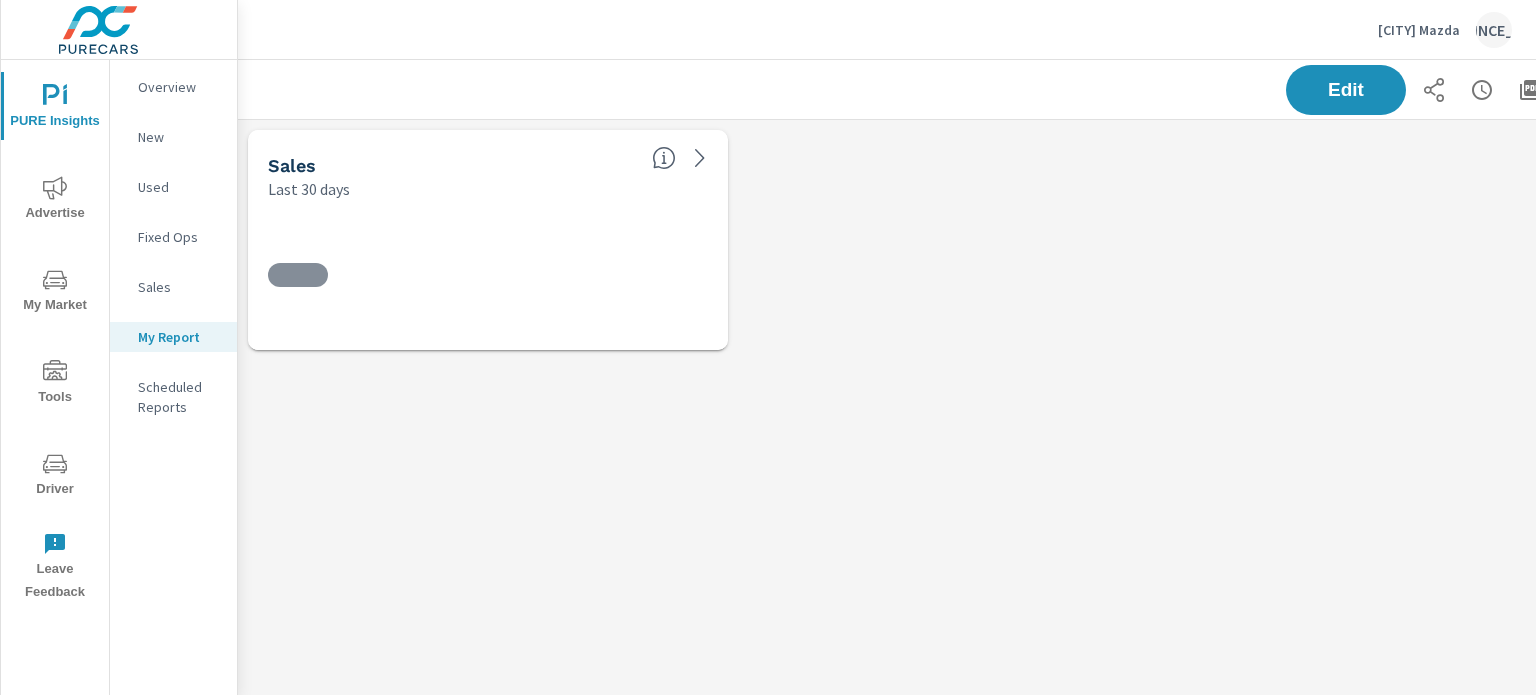 scroll, scrollTop: 9, scrollLeft: 9, axis: both 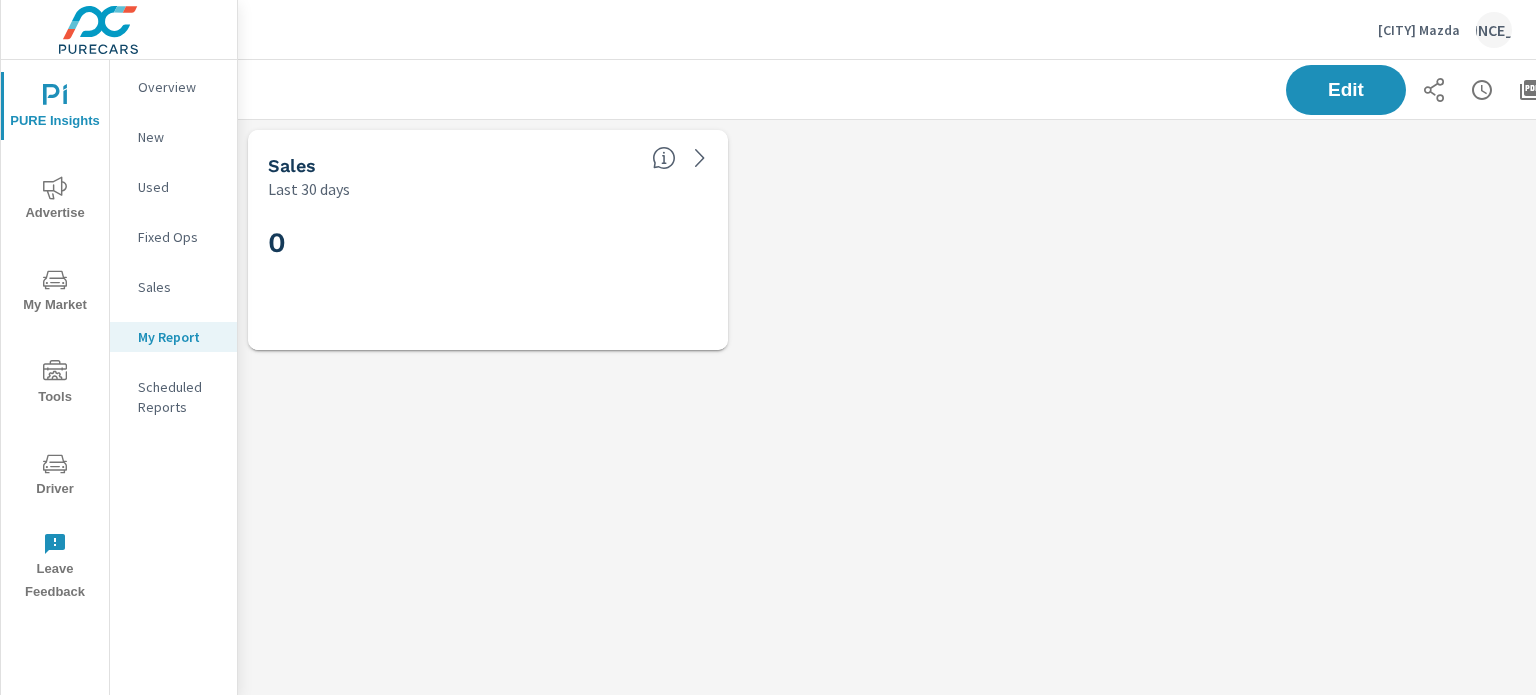click on "Scheduled Reports" at bounding box center (179, 397) 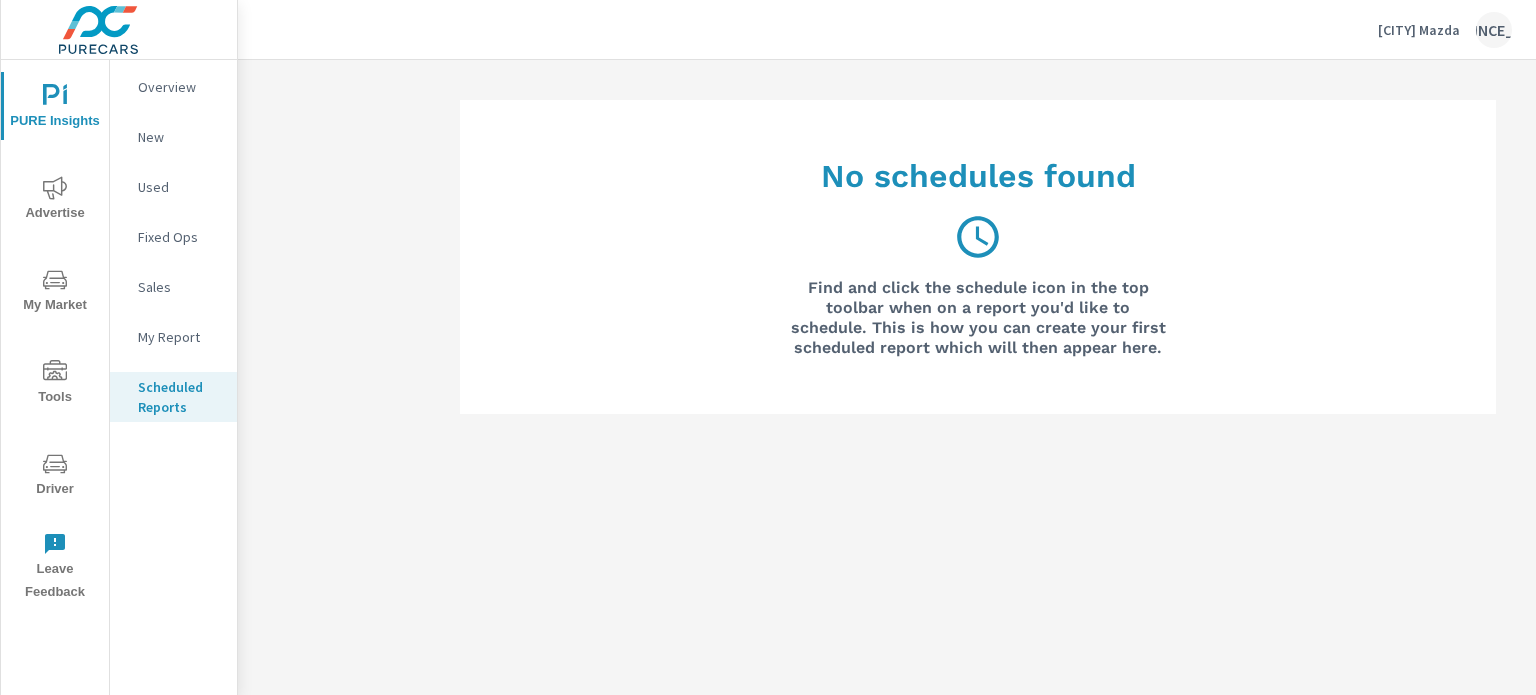 click on "Advertise" at bounding box center [55, 200] 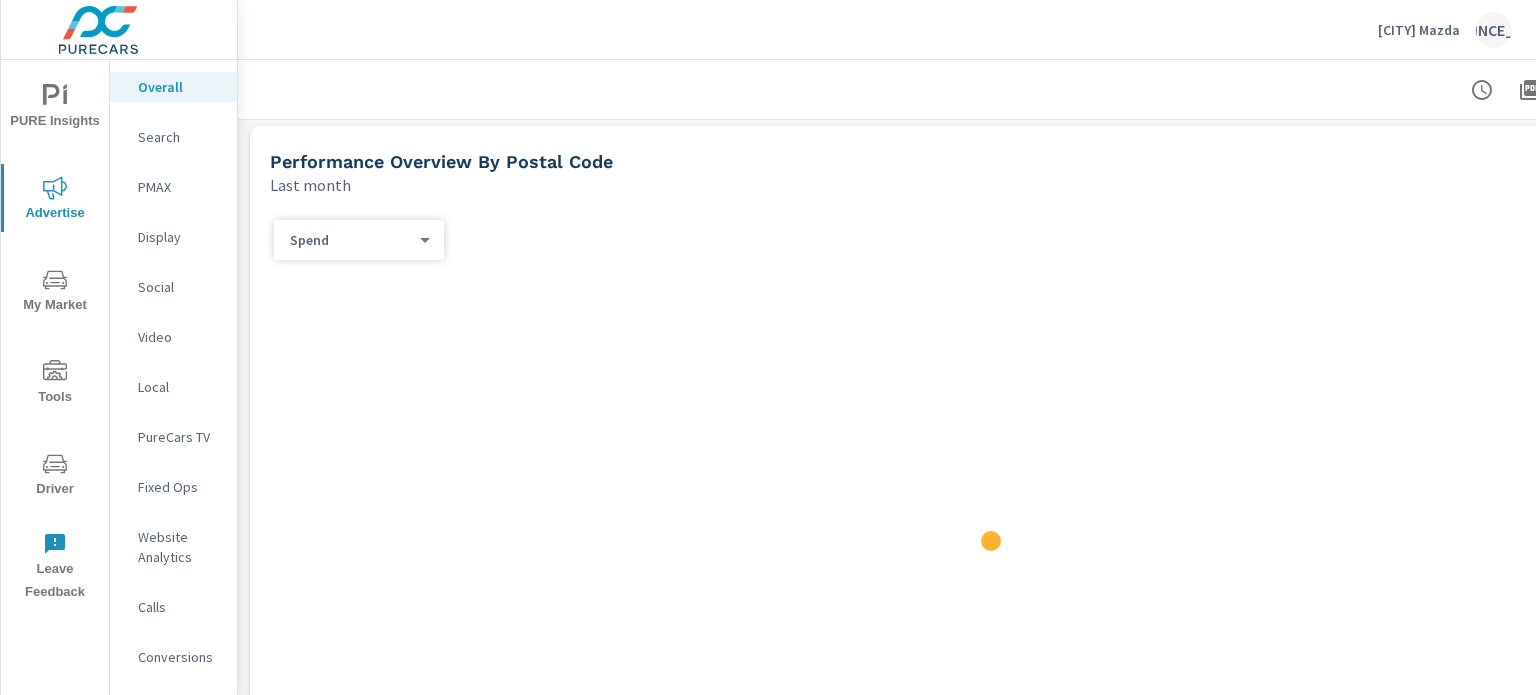 scroll, scrollTop: 700, scrollLeft: 0, axis: vertical 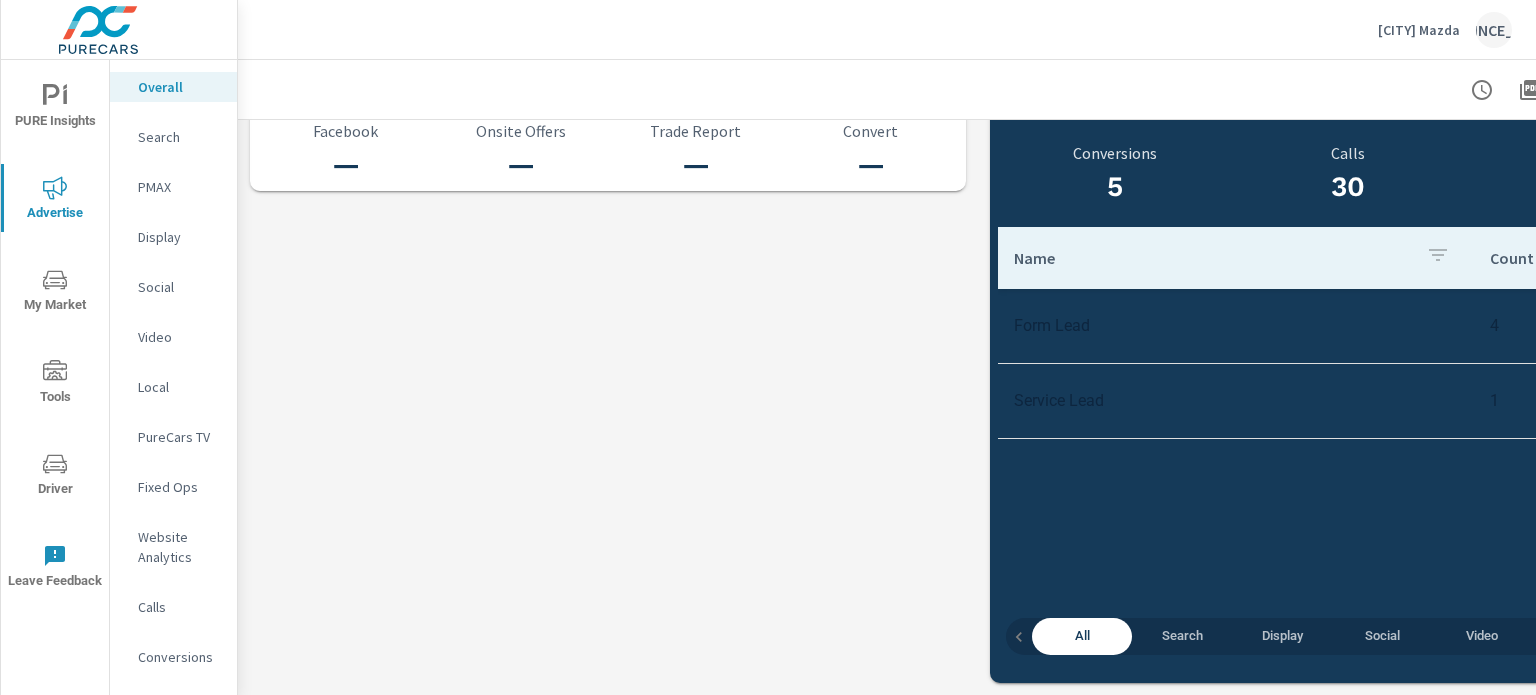 click on "Search" at bounding box center (179, 137) 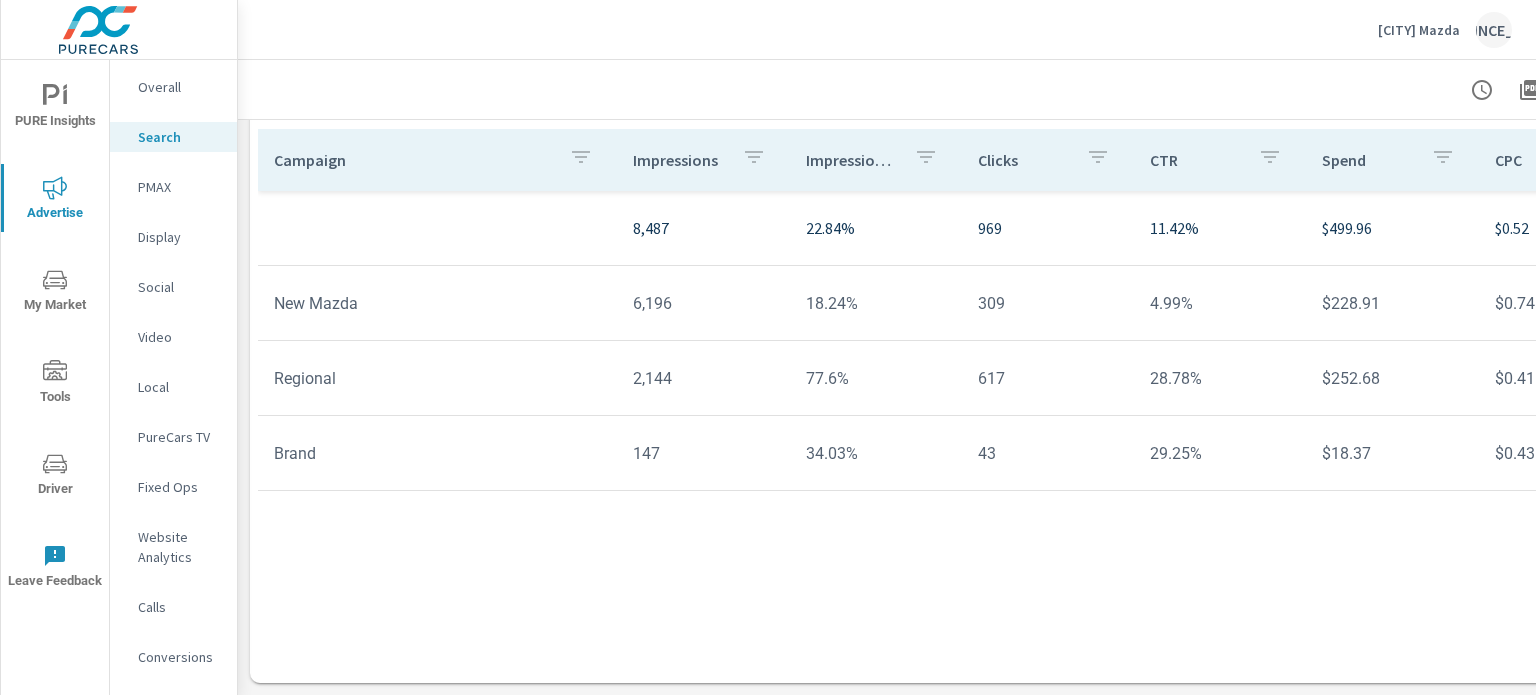 scroll, scrollTop: 1572, scrollLeft: 0, axis: vertical 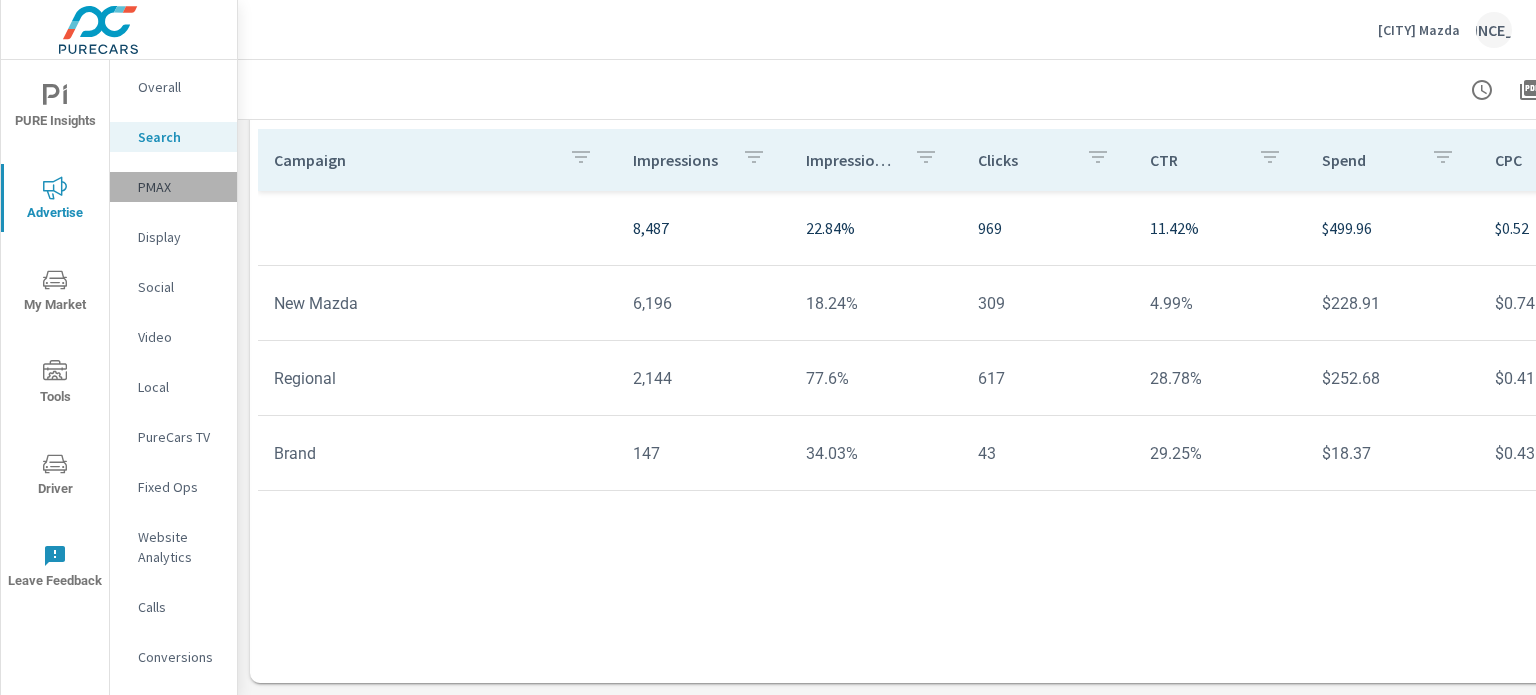 click on "PMAX" at bounding box center (179, 187) 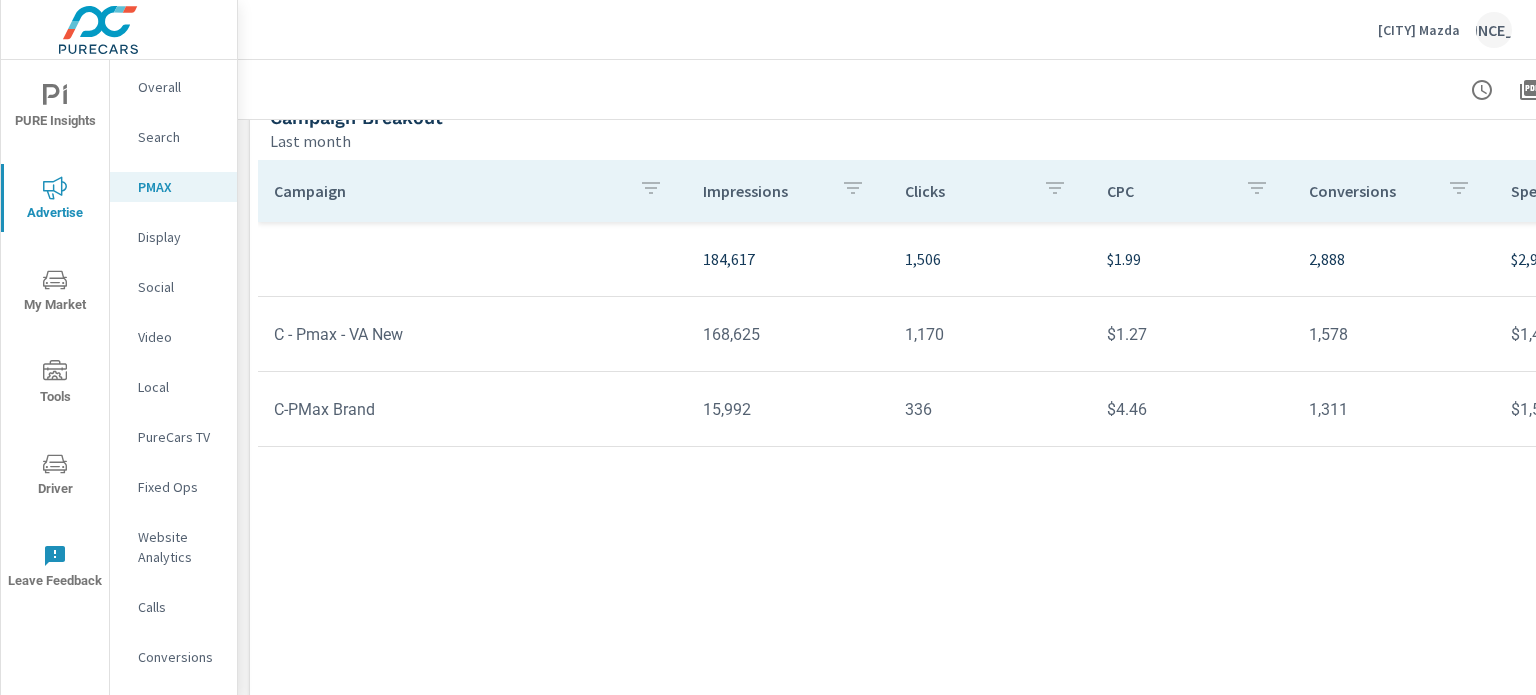 scroll, scrollTop: 260, scrollLeft: 0, axis: vertical 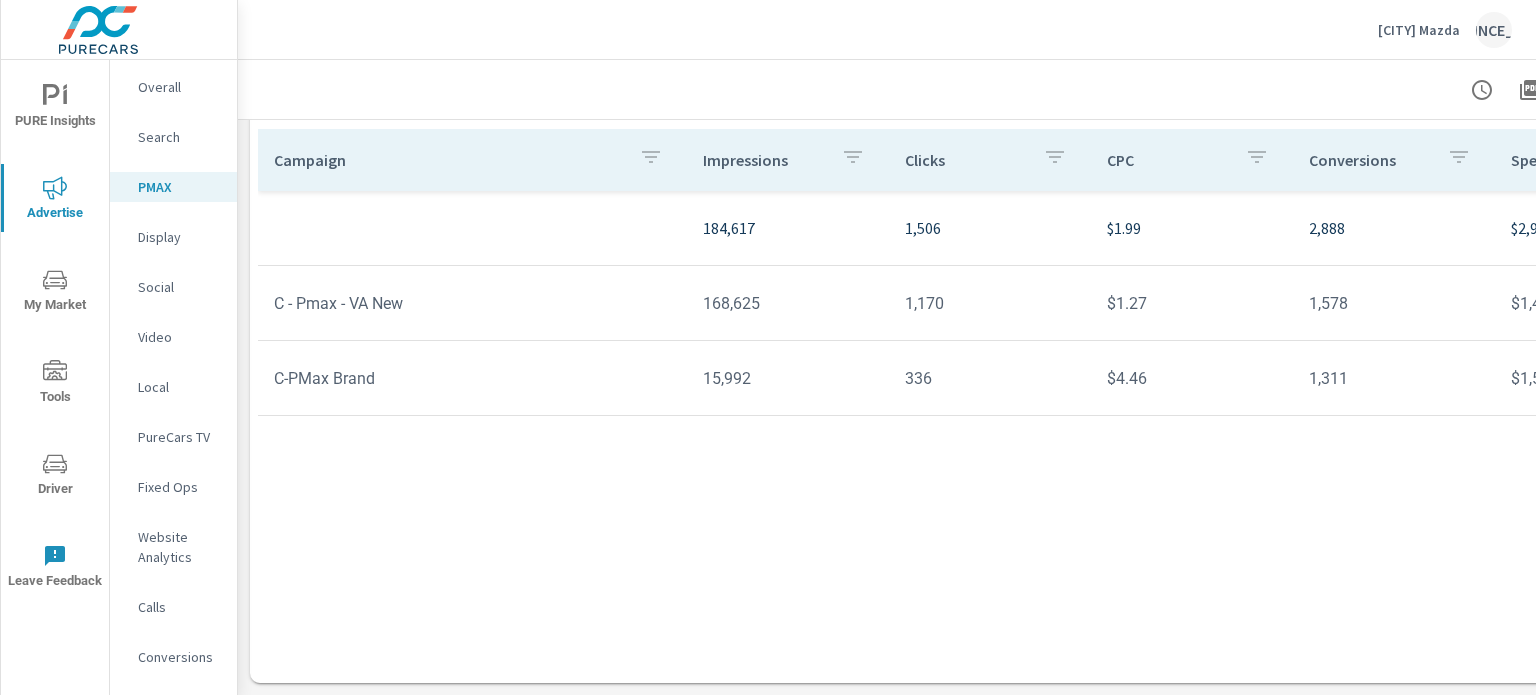 click on "Display" at bounding box center (179, 237) 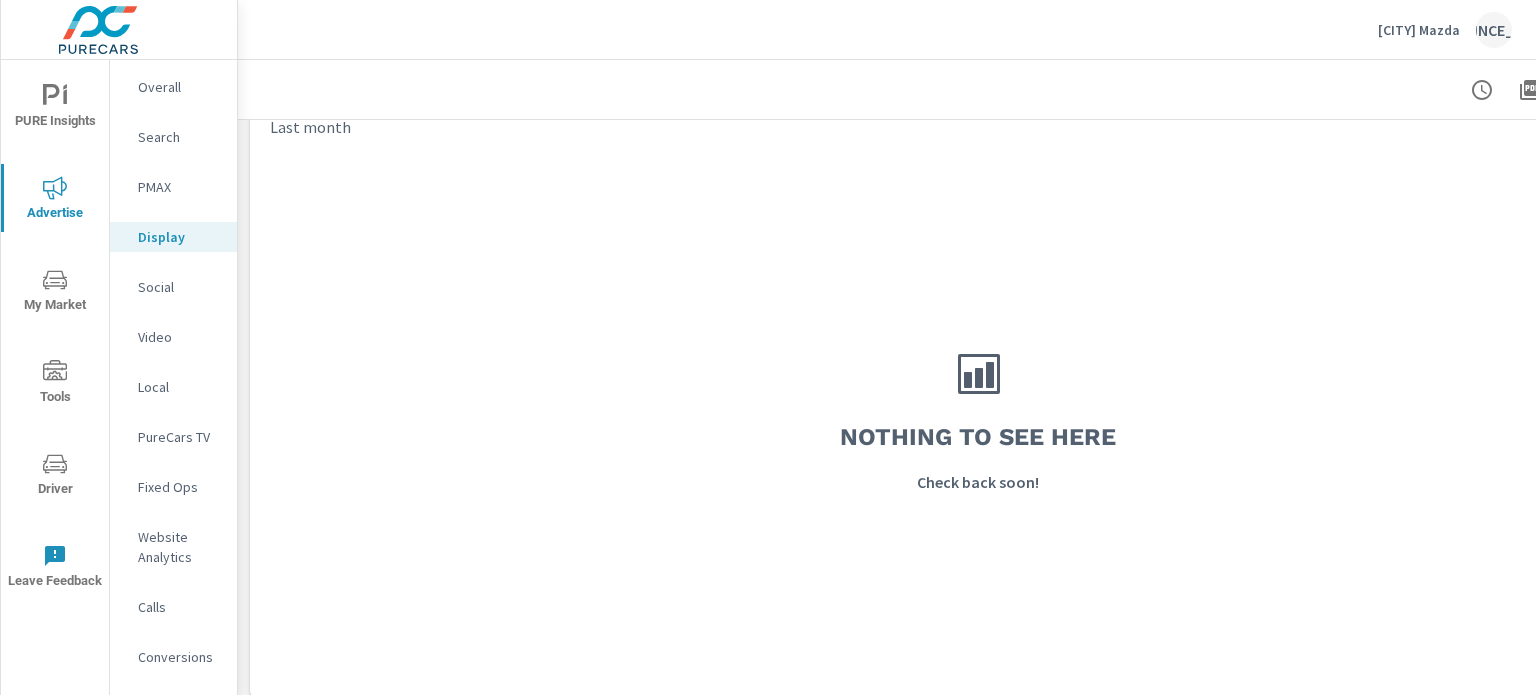 scroll, scrollTop: 752, scrollLeft: 0, axis: vertical 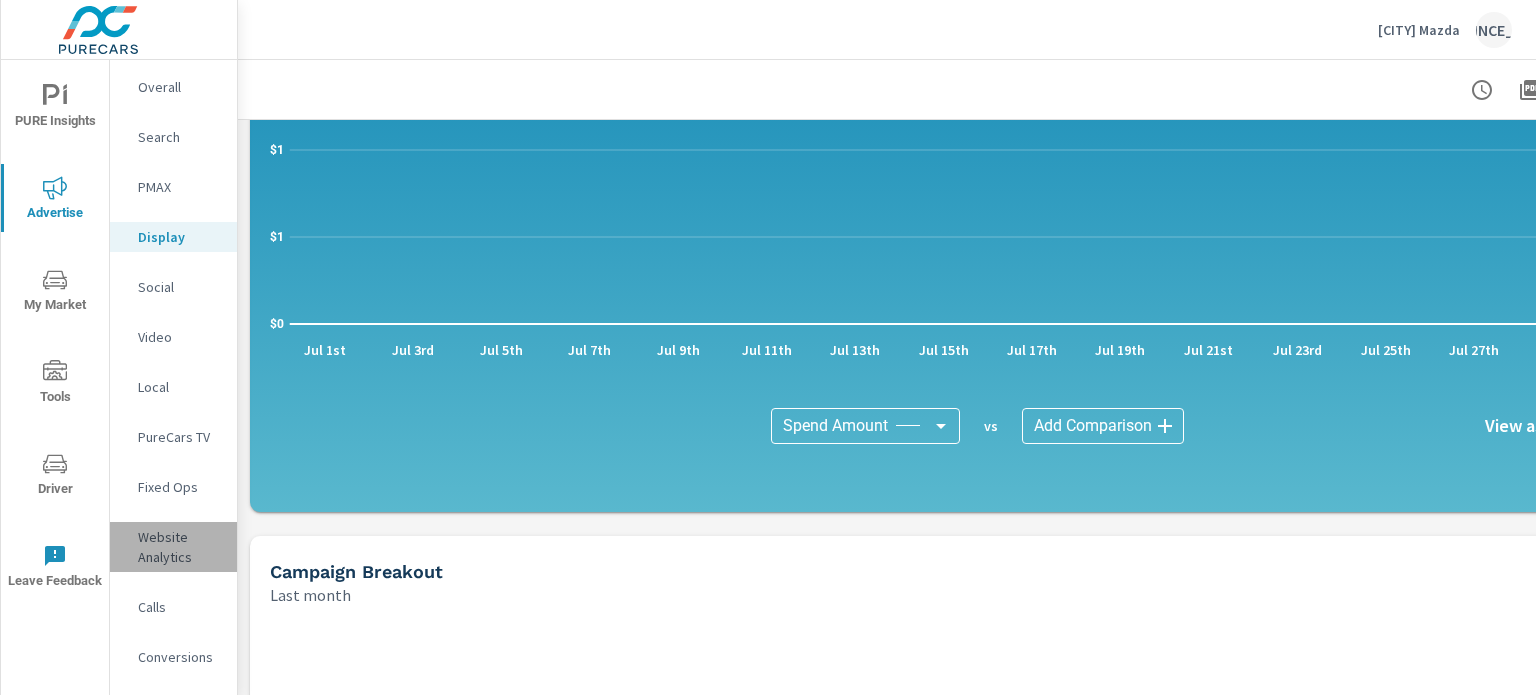click on "Website Analytics" at bounding box center [179, 547] 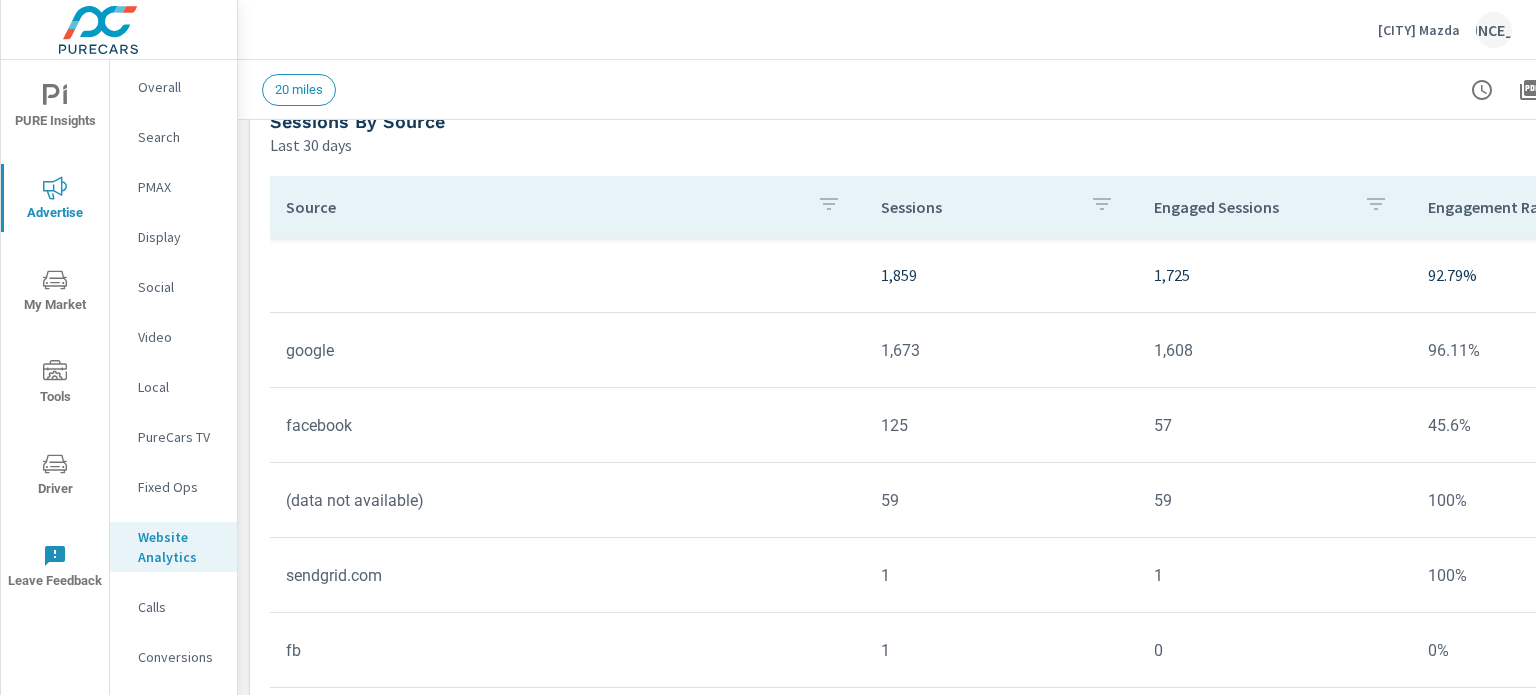 scroll, scrollTop: 1641, scrollLeft: 0, axis: vertical 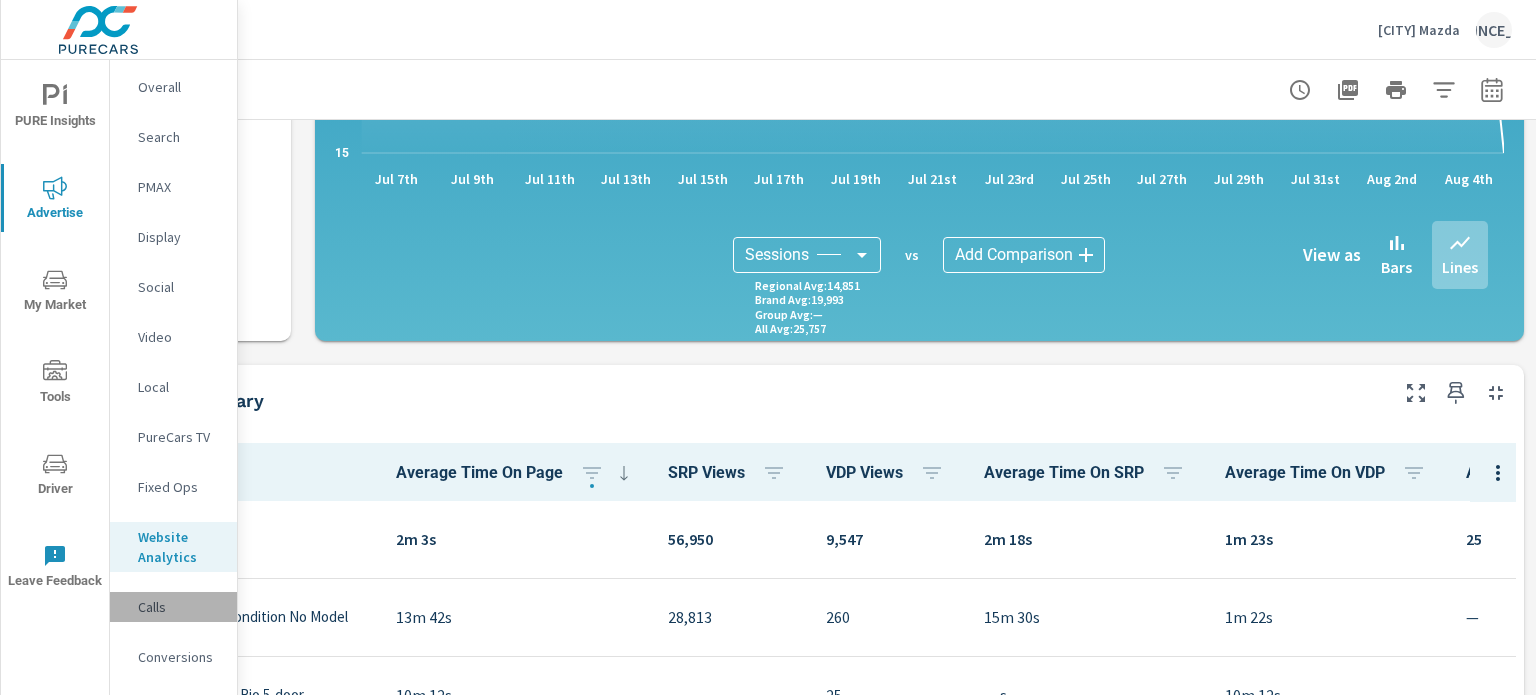 click on "Calls" at bounding box center [173, 607] 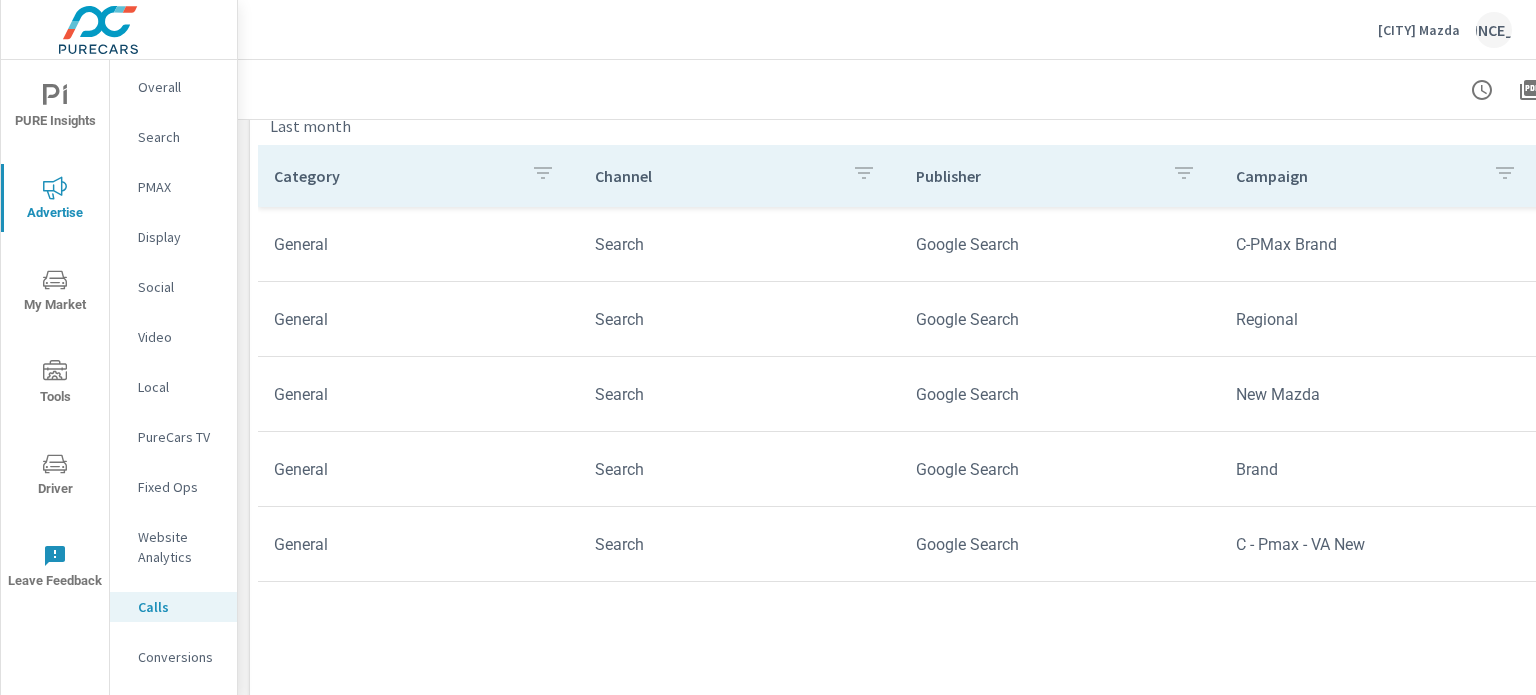 scroll, scrollTop: 1066, scrollLeft: 0, axis: vertical 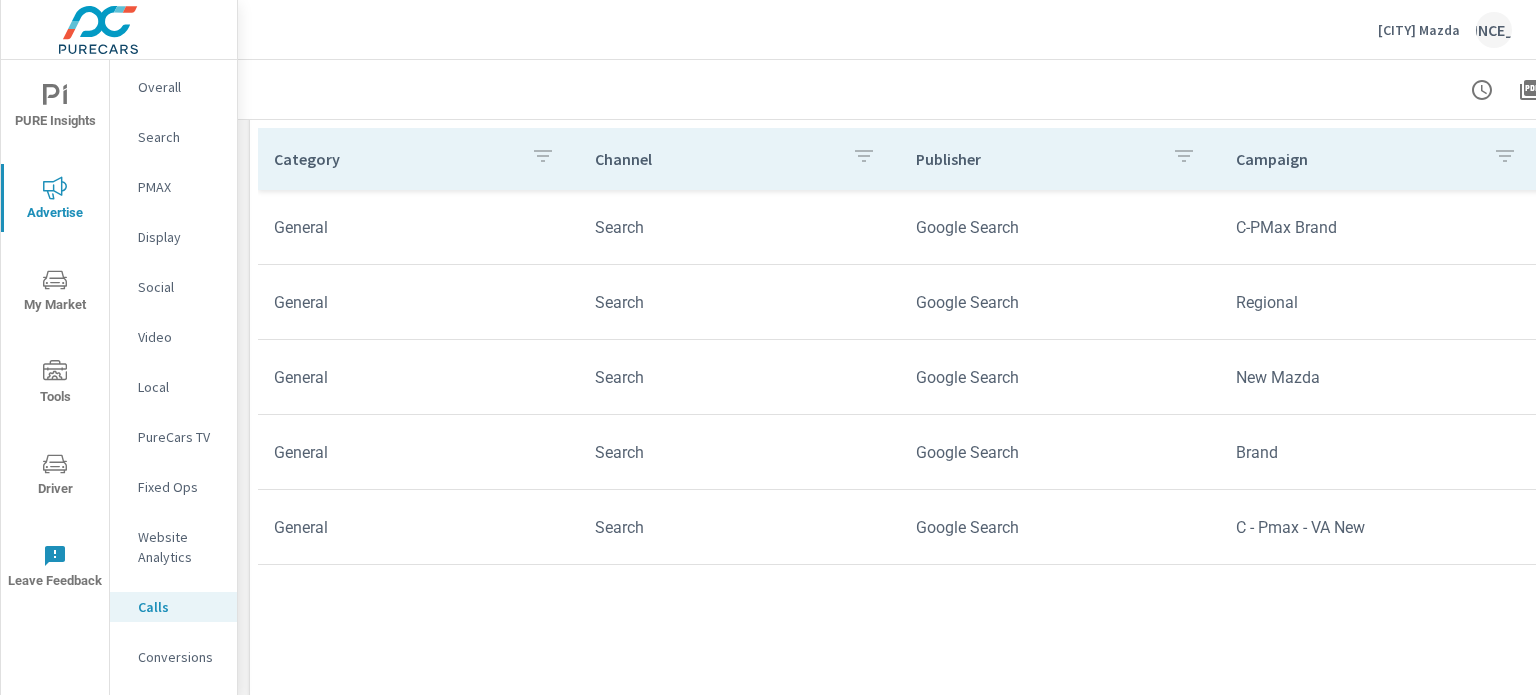click on "Conversions" at bounding box center [179, 657] 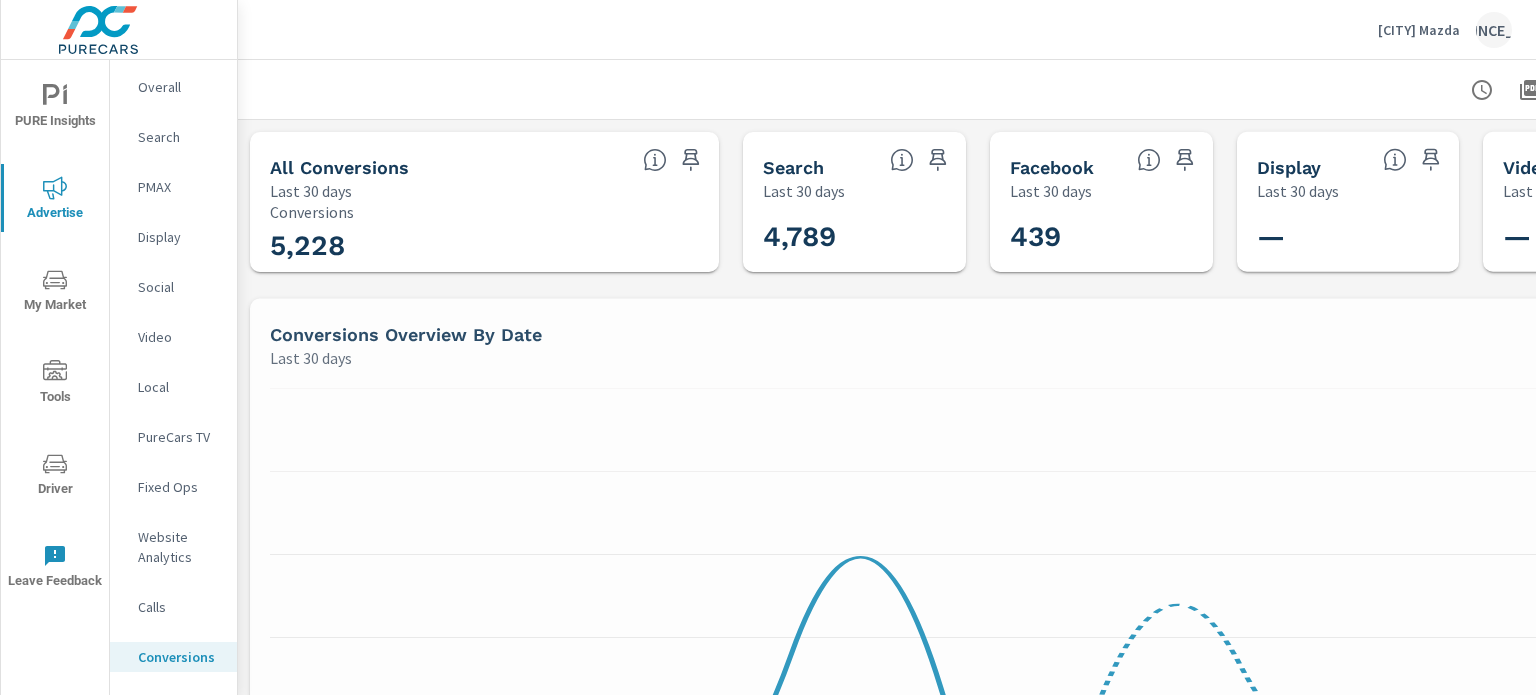 scroll, scrollTop: 300, scrollLeft: 0, axis: vertical 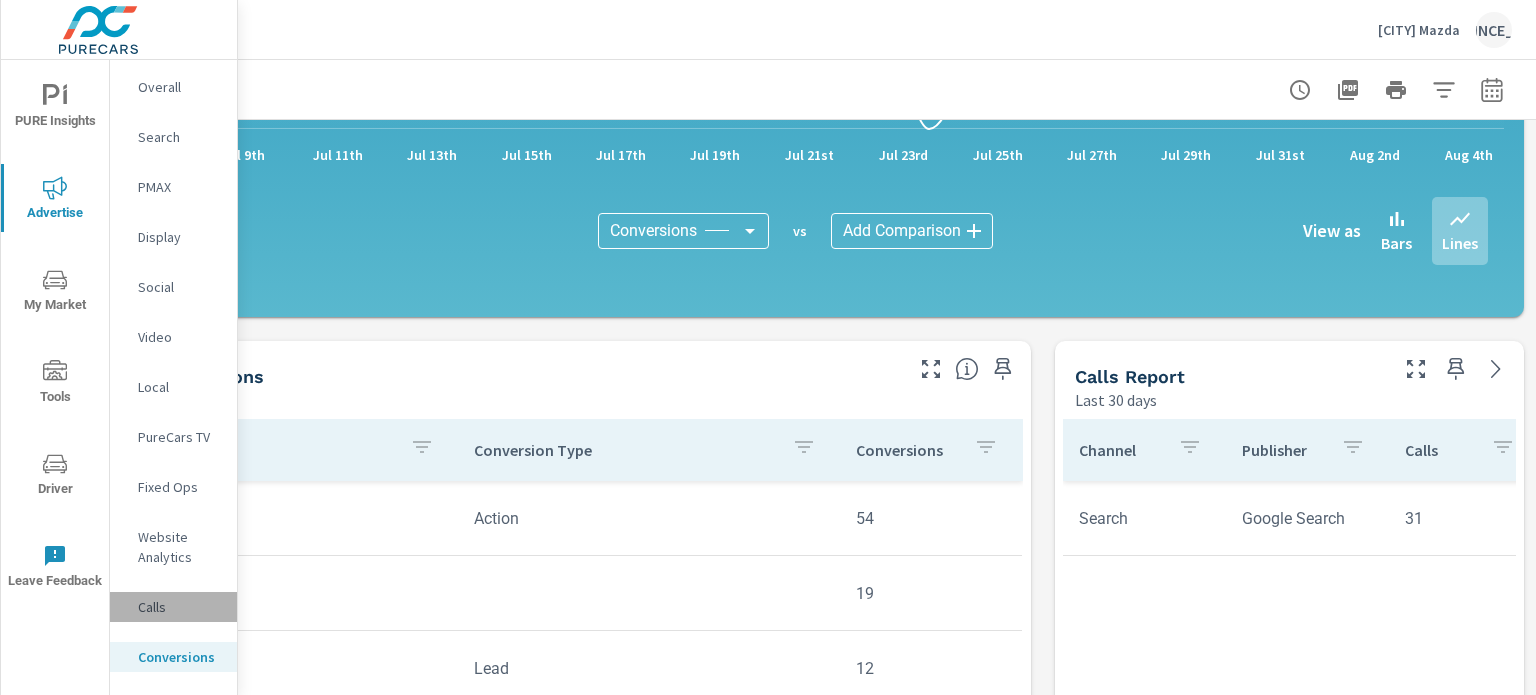 click on "Calls" at bounding box center [179, 607] 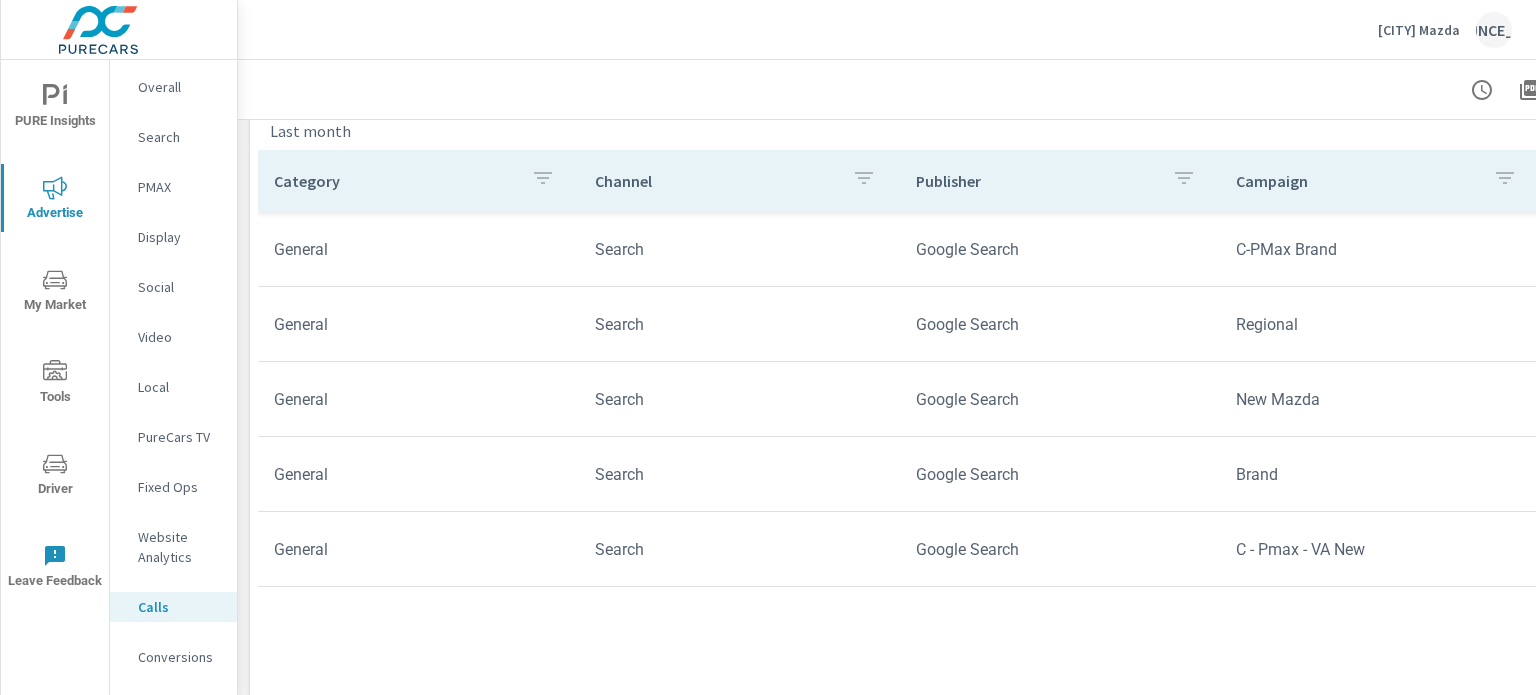 scroll, scrollTop: 1036, scrollLeft: 0, axis: vertical 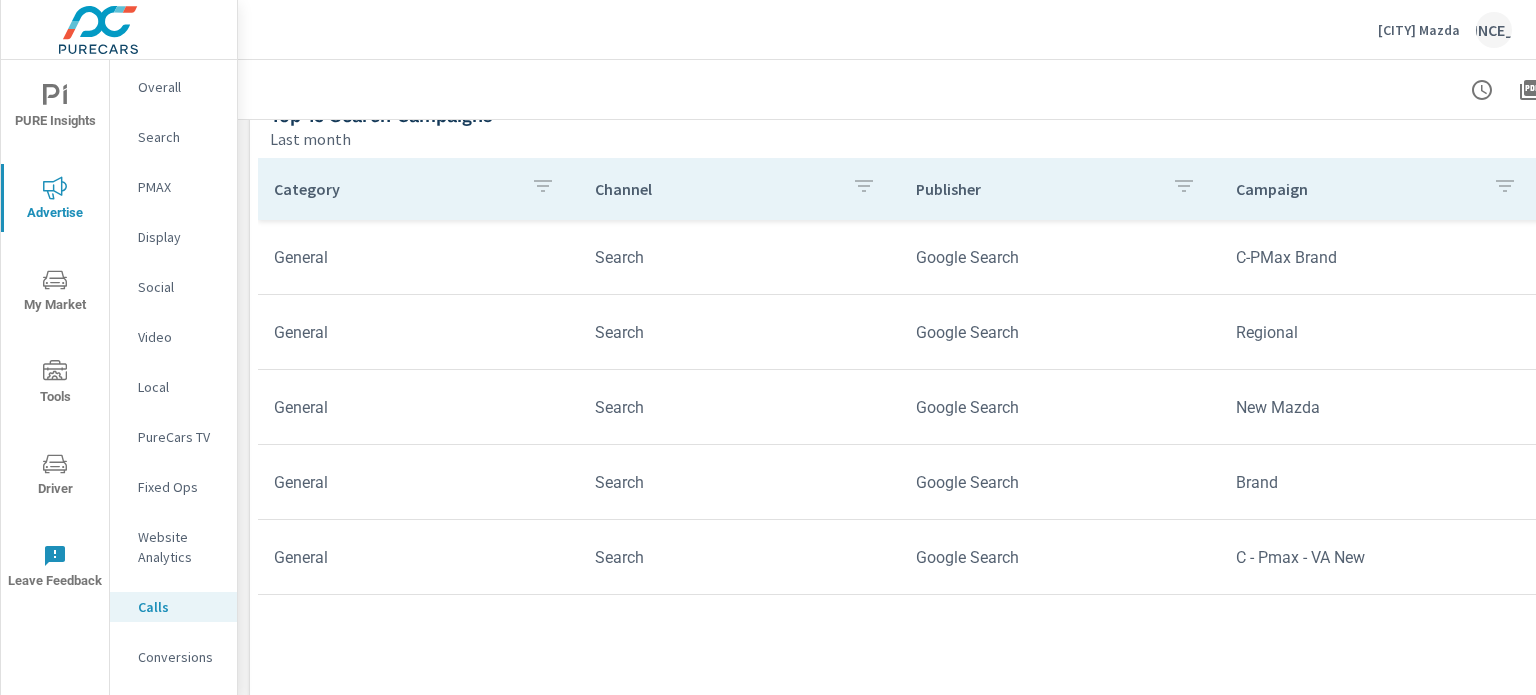 click on "Overall Search PMAX Display Social Video Local PureCars TV Fixed Ops Website Analytics Calls Conversions" at bounding box center [173, 380] 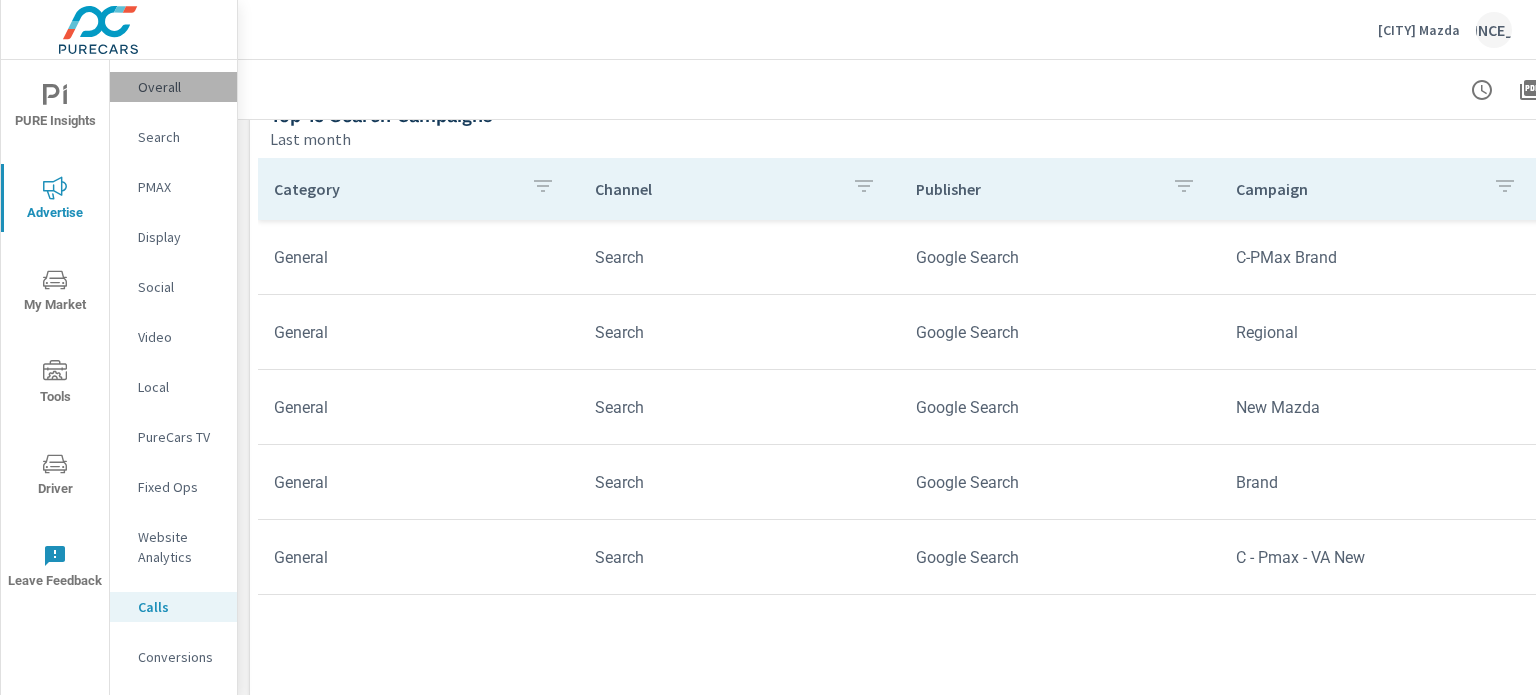 click on "Overall" at bounding box center [179, 87] 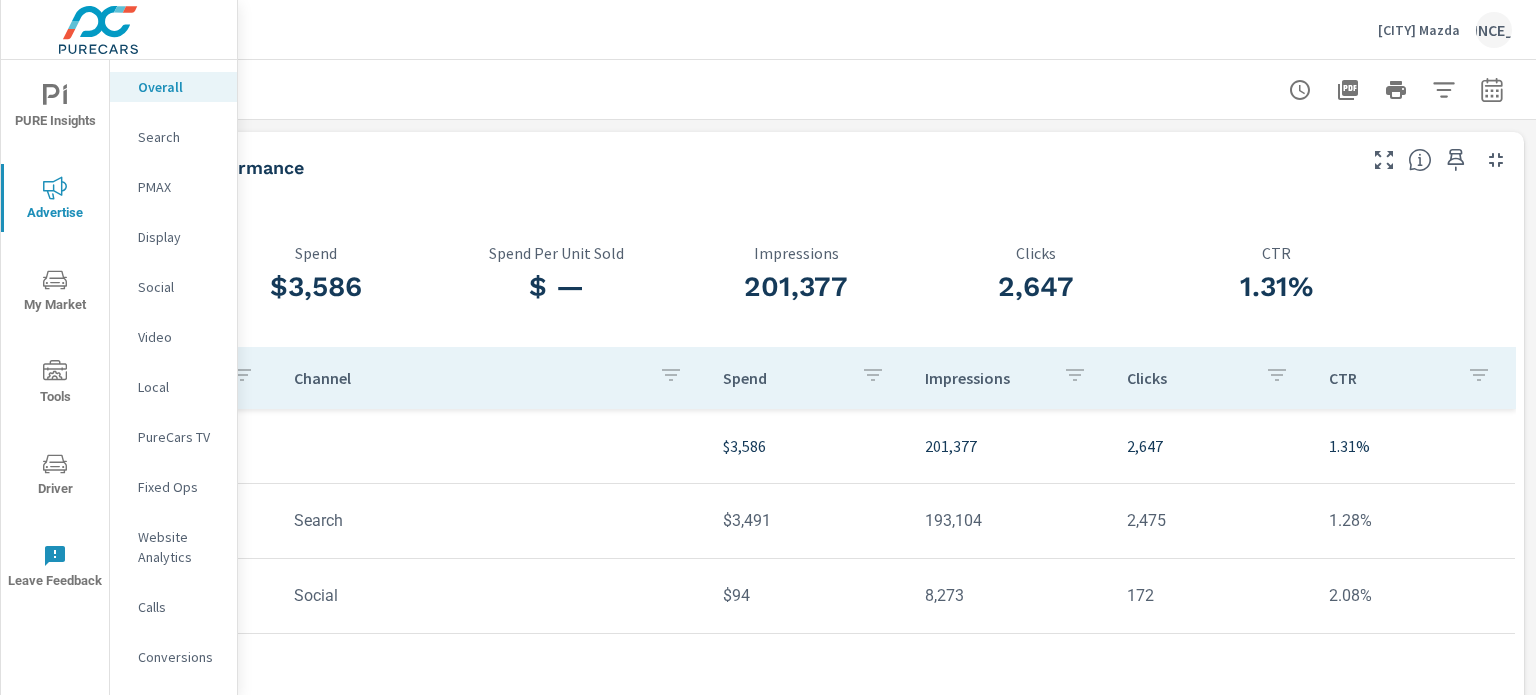 scroll, scrollTop: 0, scrollLeft: 0, axis: both 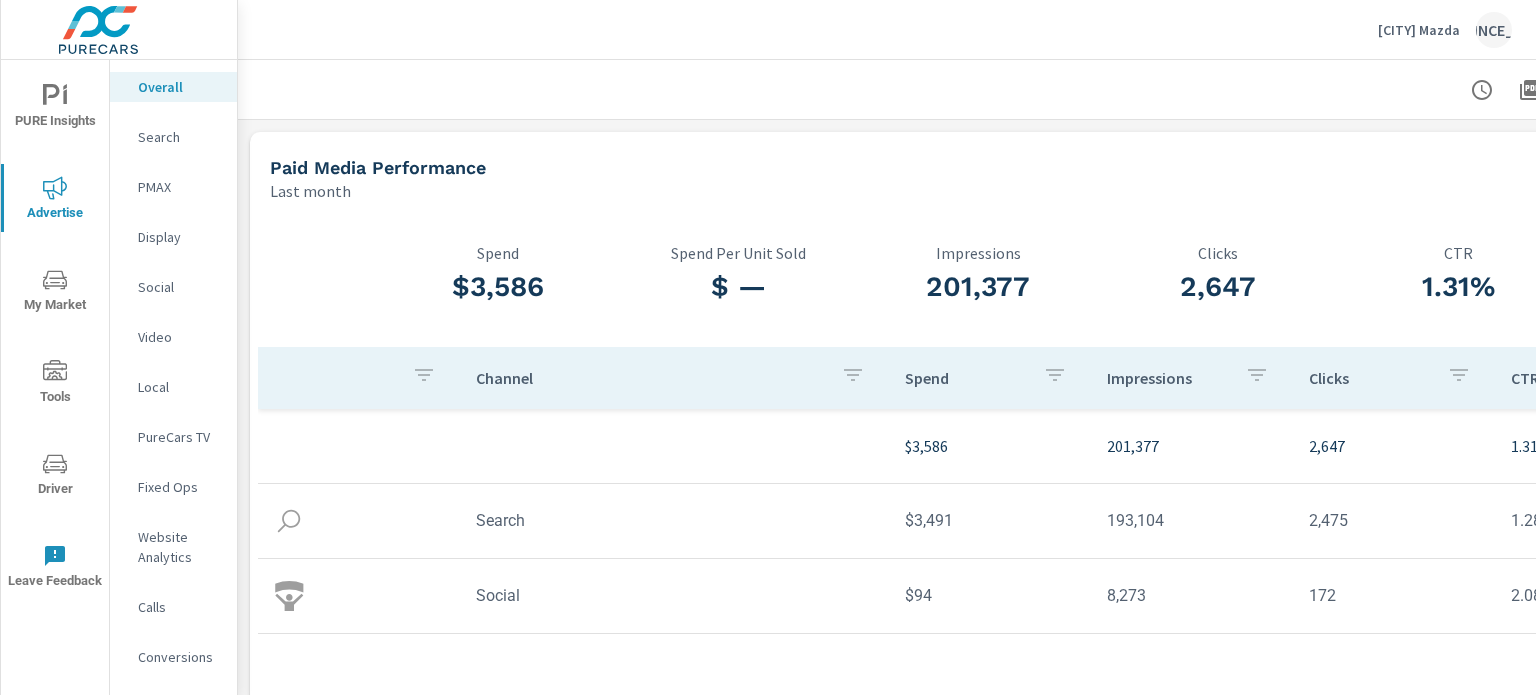 drag, startPoint x: 281, startPoint y: 523, endPoint x: 295, endPoint y: 543, distance: 24.41311 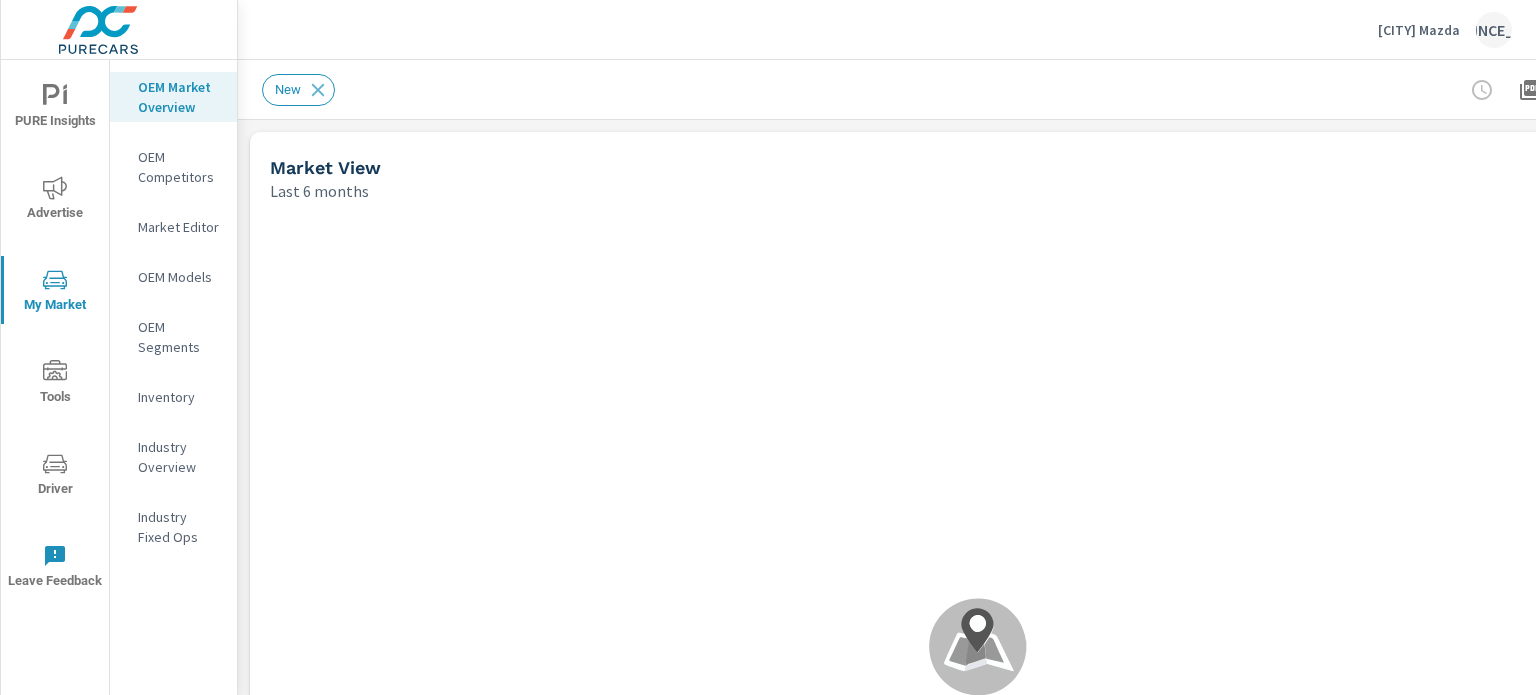 scroll, scrollTop: 0, scrollLeft: 0, axis: both 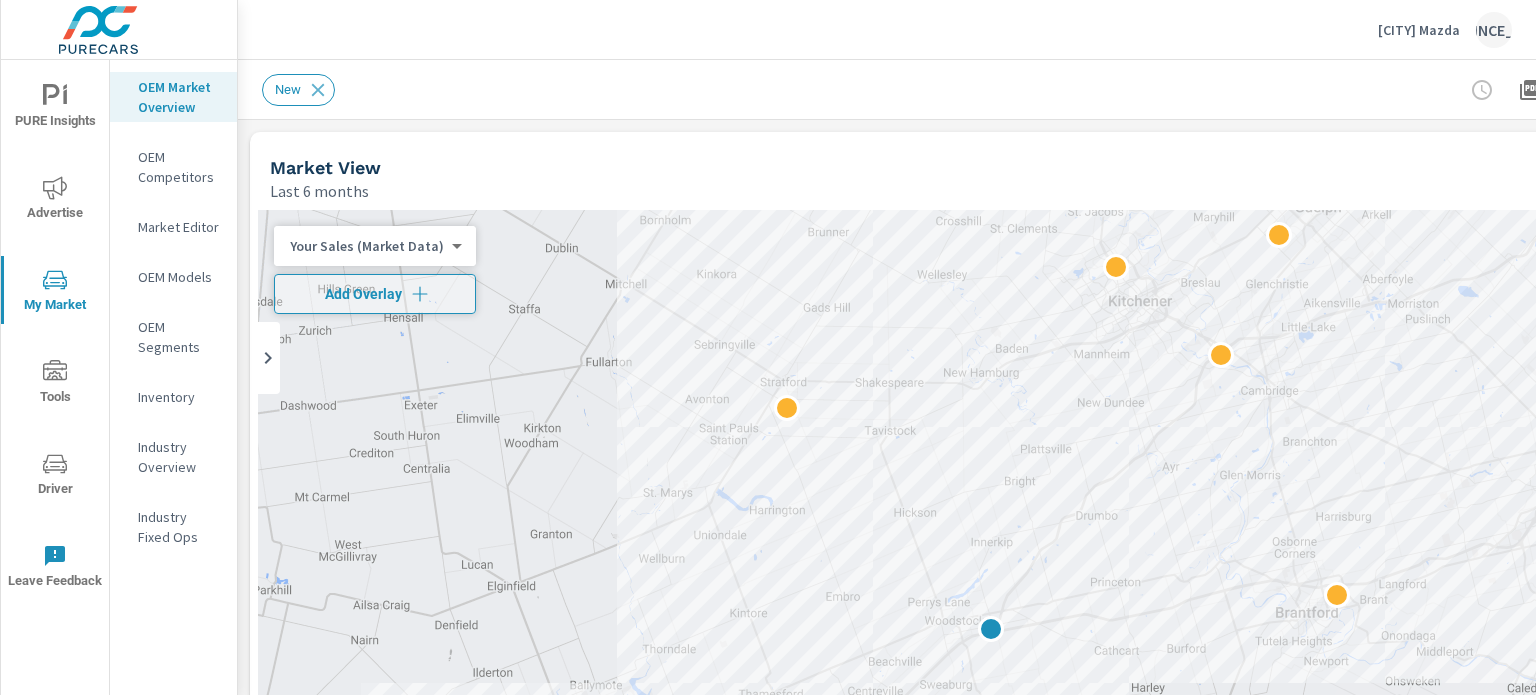 click 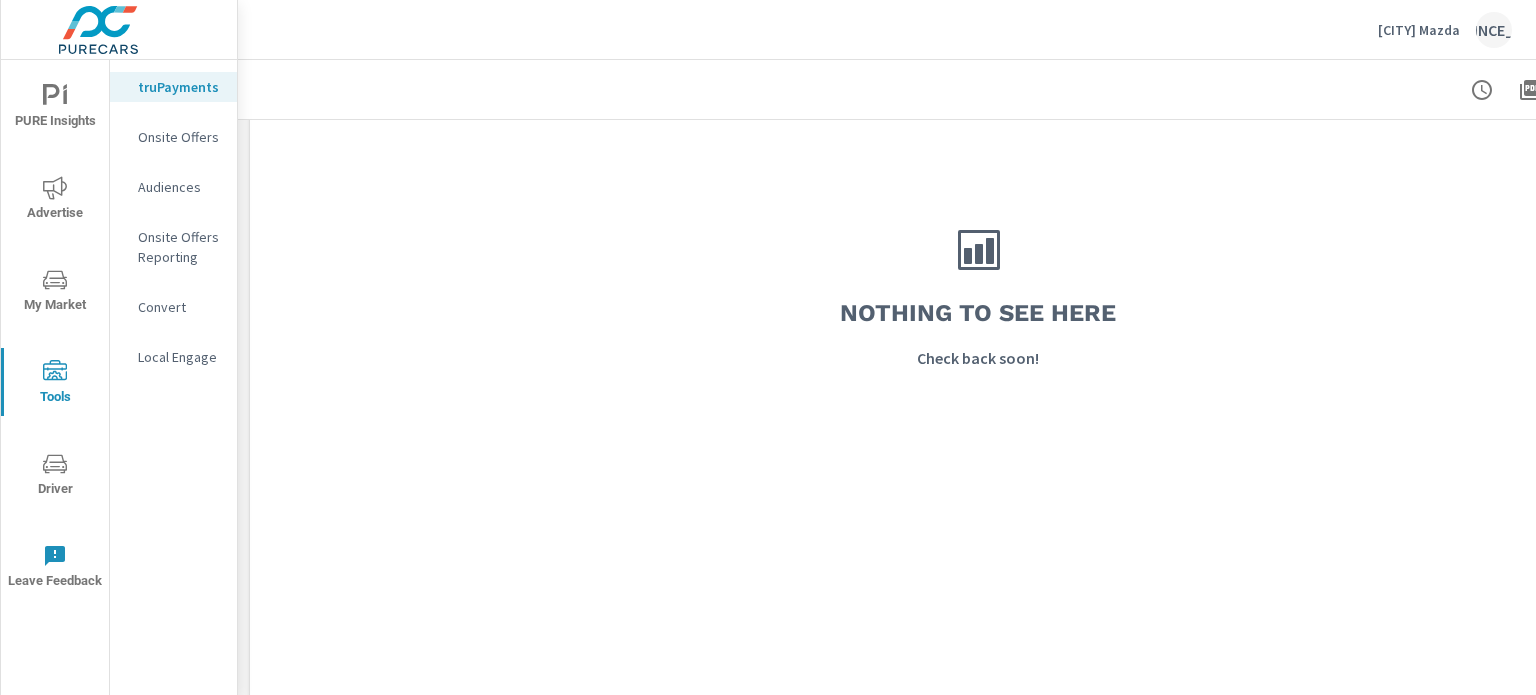 scroll, scrollTop: 1821, scrollLeft: 0, axis: vertical 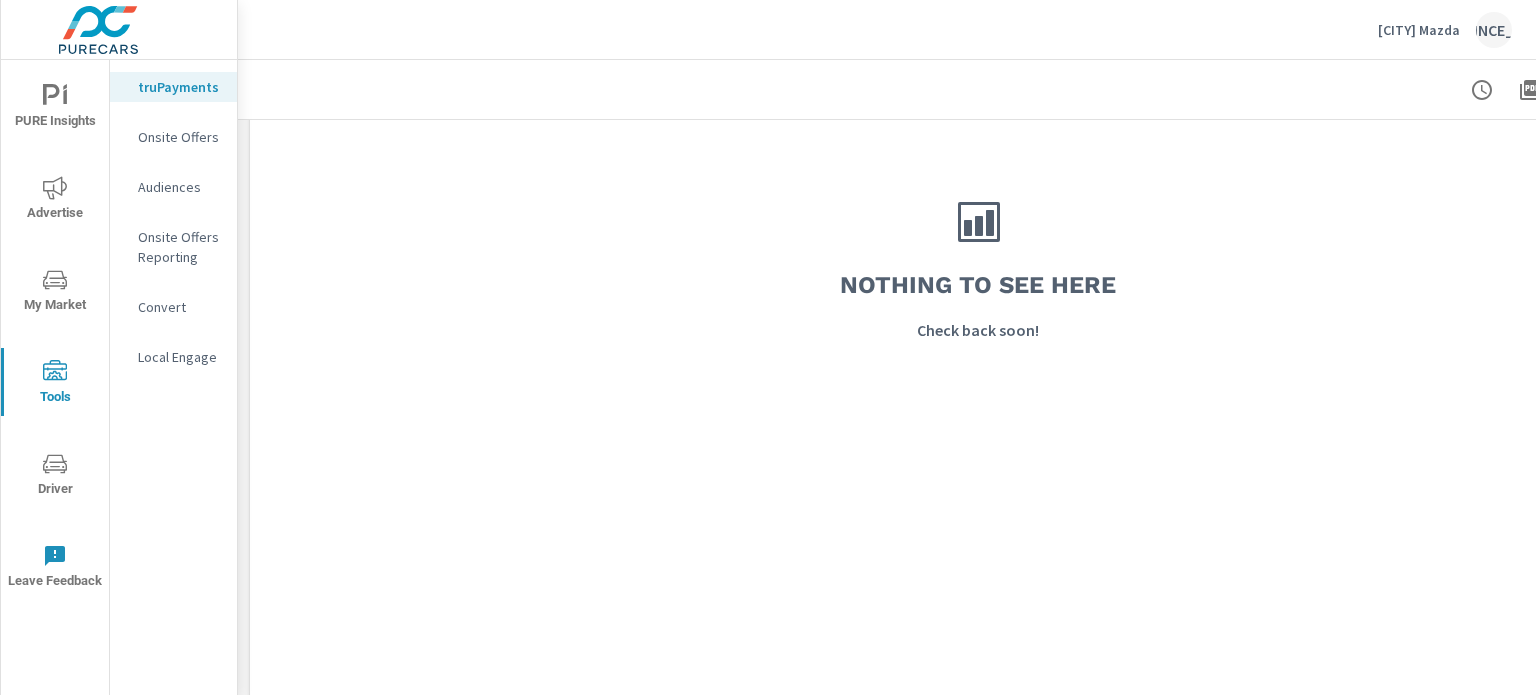 click on "Driver" at bounding box center [55, 476] 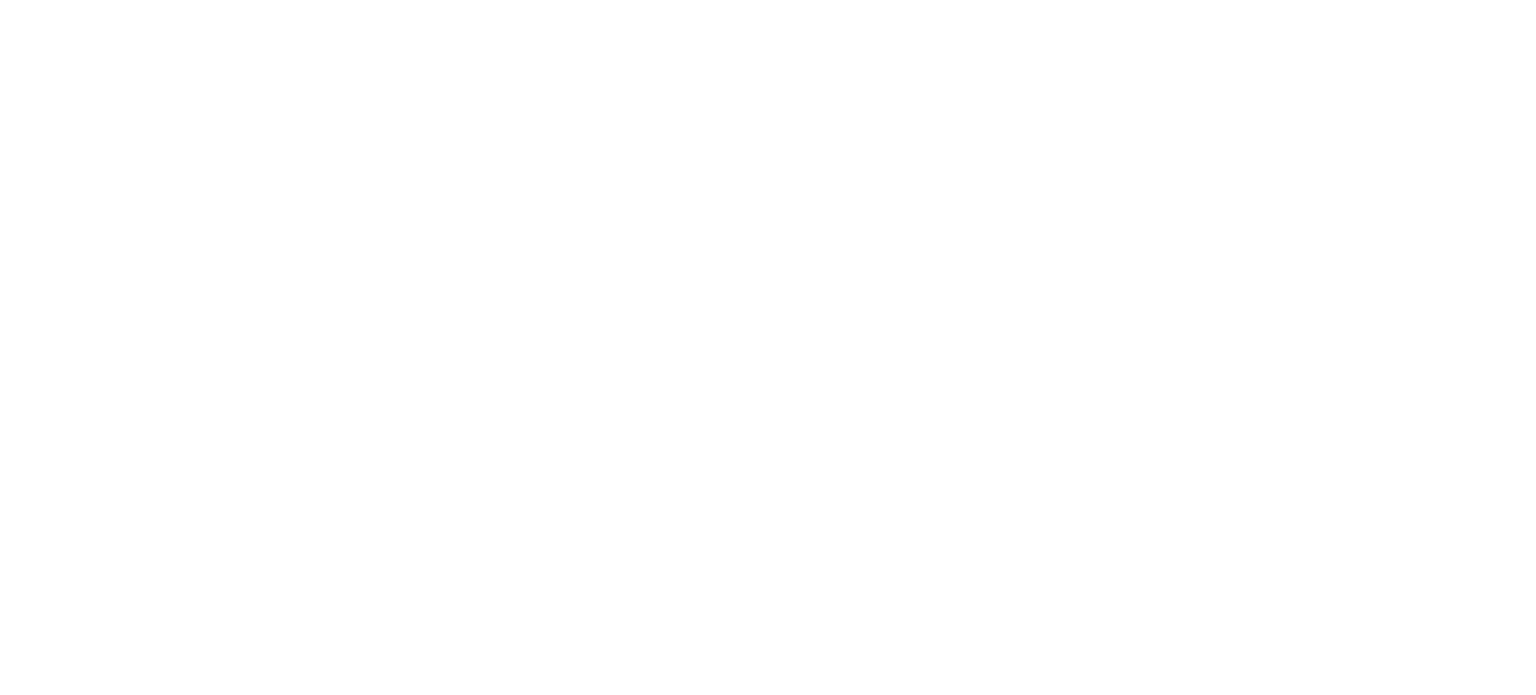 scroll, scrollTop: 0, scrollLeft: 0, axis: both 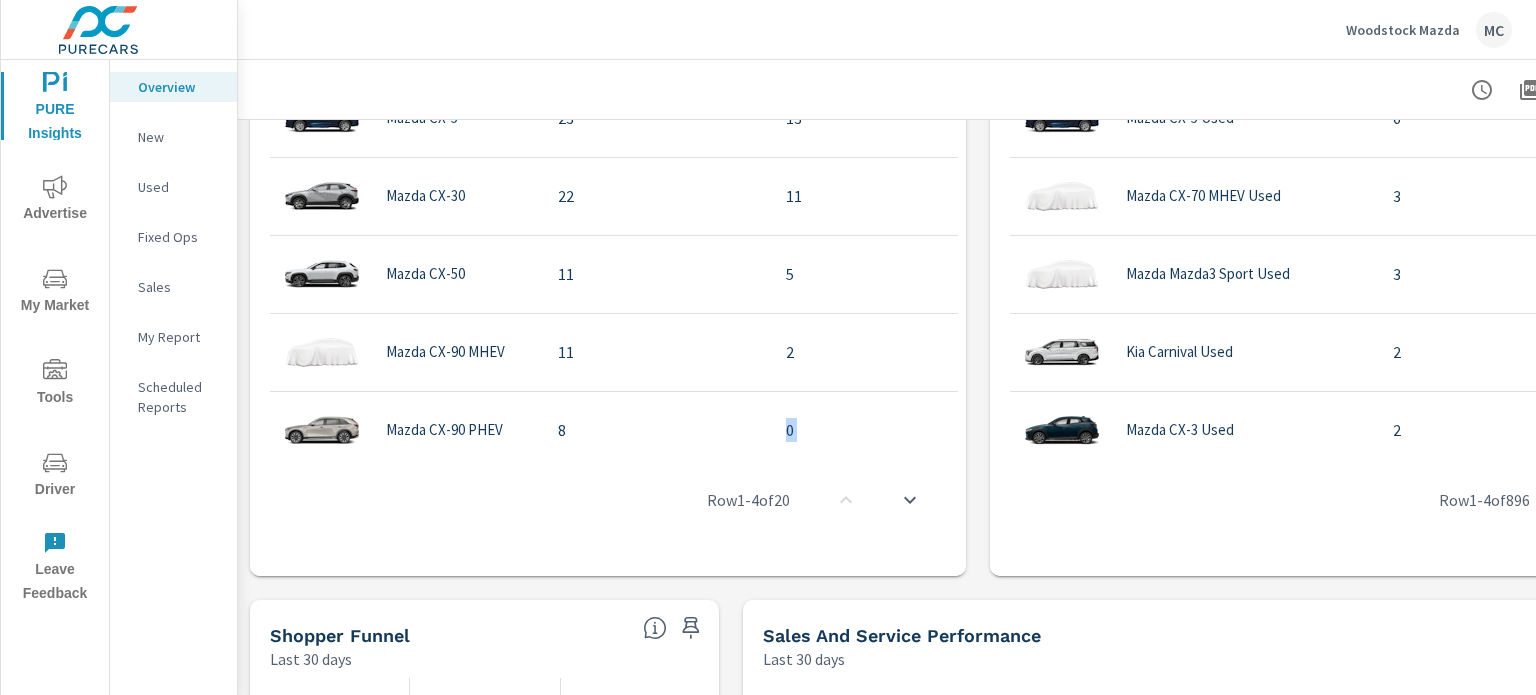 drag, startPoint x: 687, startPoint y: 433, endPoint x: 664, endPoint y: 438, distance: 23.537205 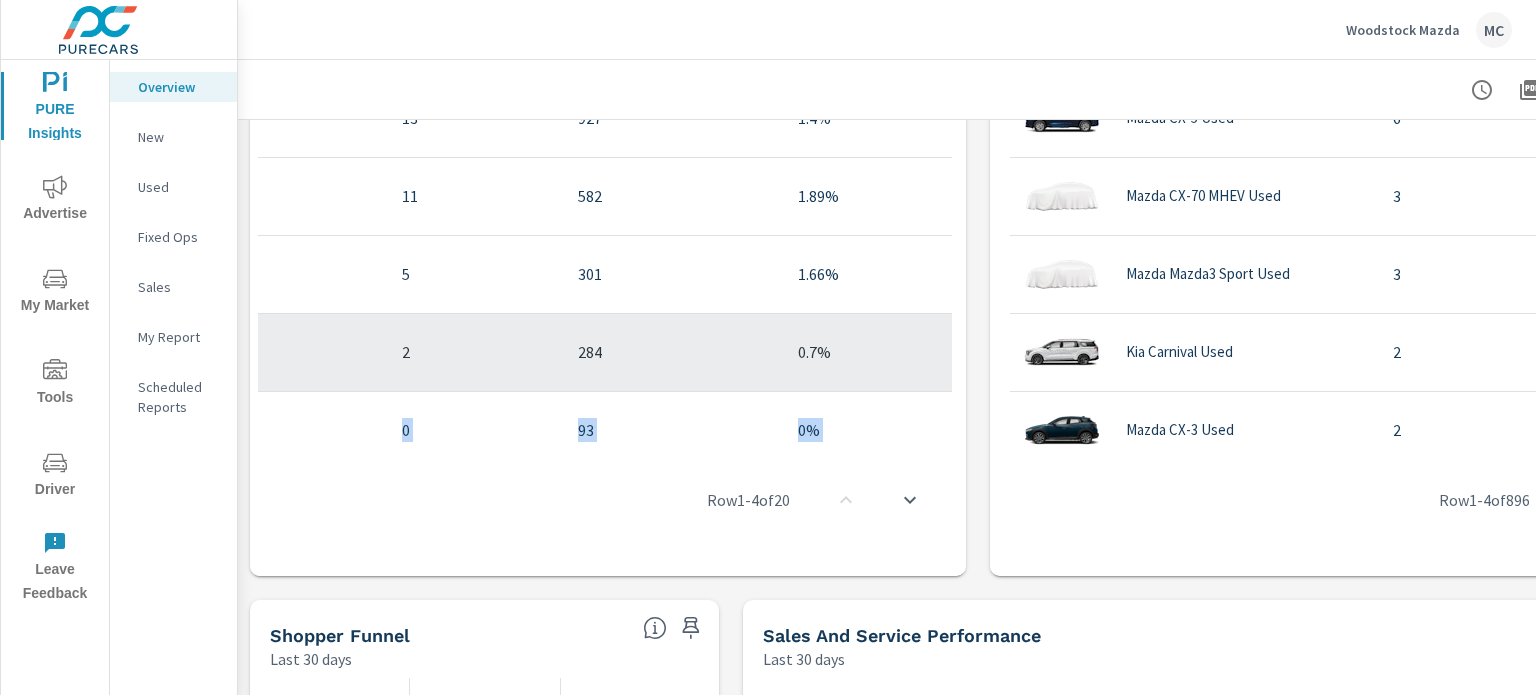 scroll, scrollTop: 0, scrollLeft: 384, axis: horizontal 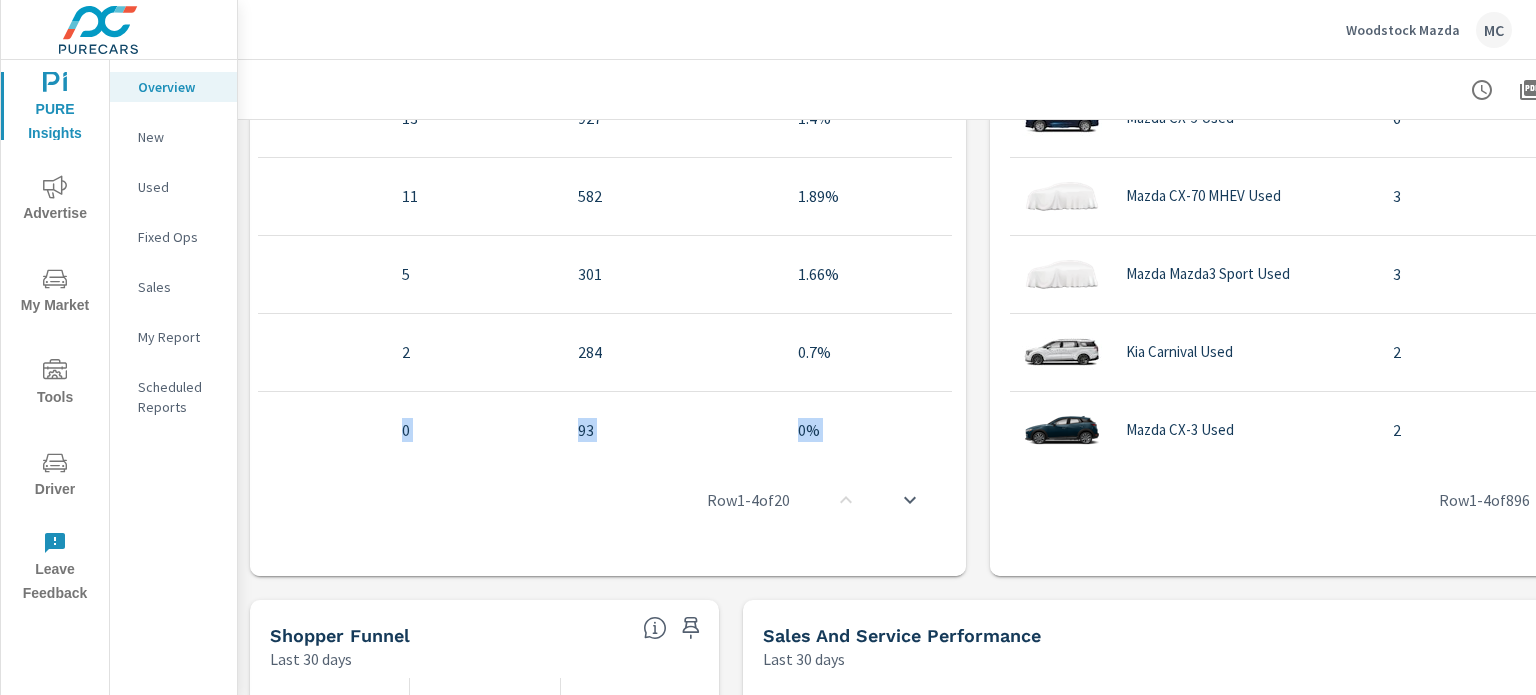 drag, startPoint x: 1283, startPoint y: 440, endPoint x: 1437, endPoint y: 447, distance: 154.15901 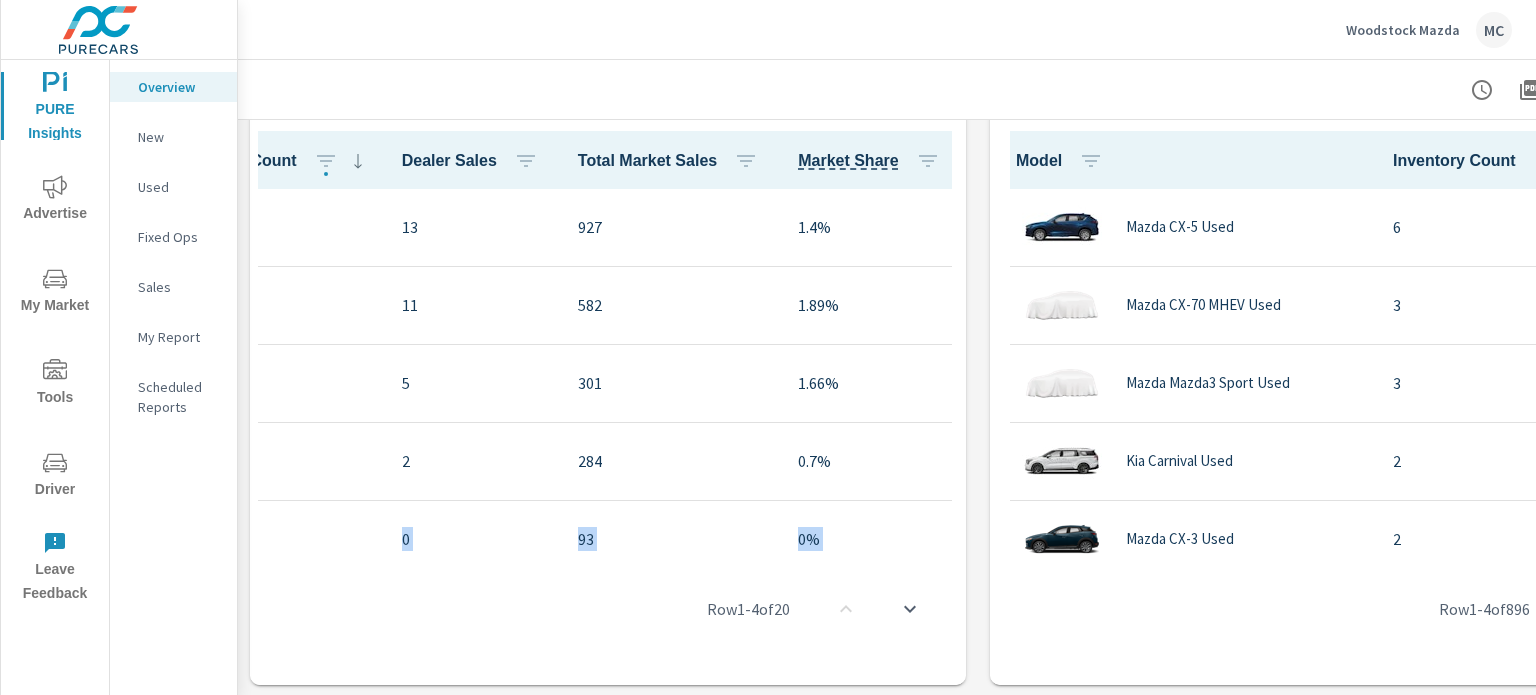 scroll, scrollTop: 1464, scrollLeft: 0, axis: vertical 